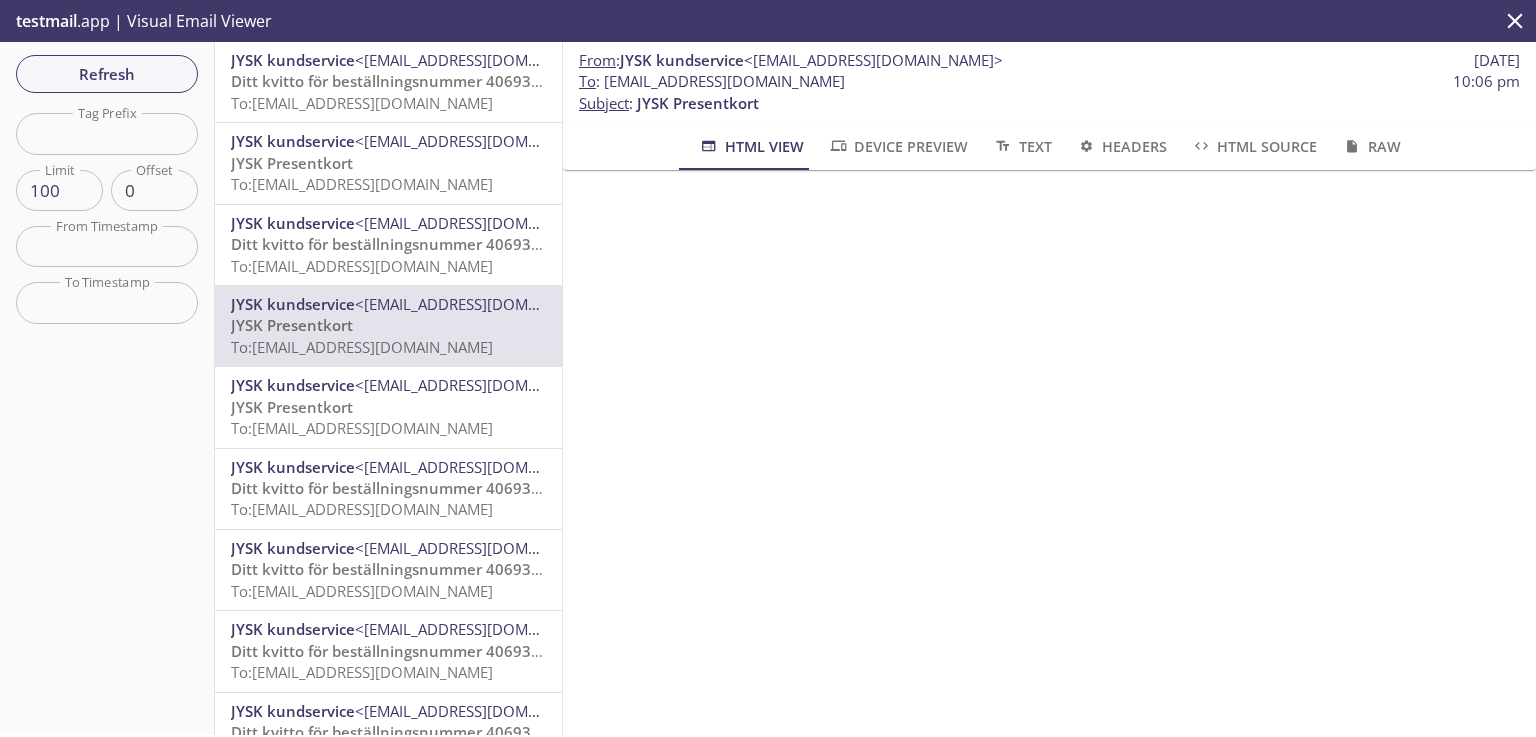 scroll, scrollTop: 0, scrollLeft: 0, axis: both 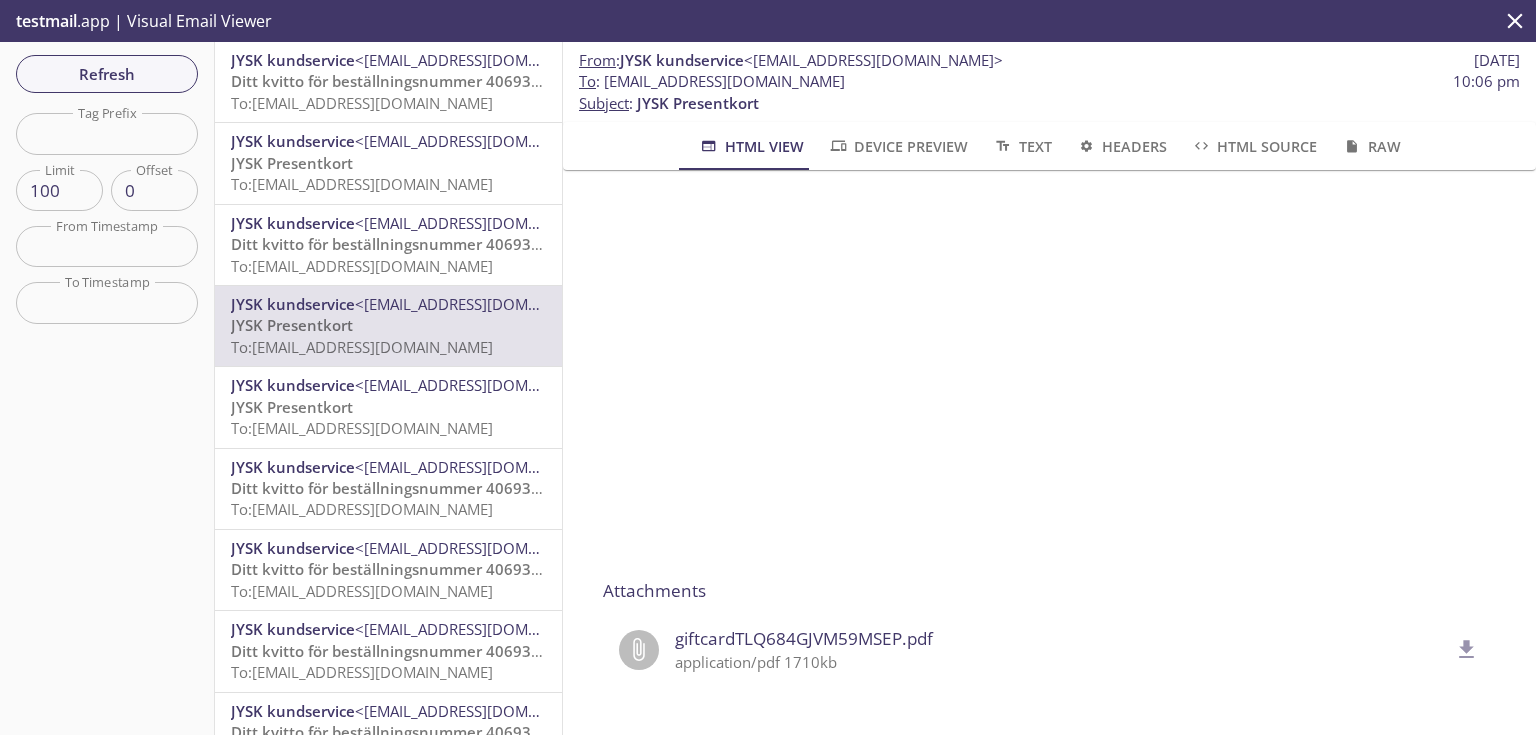 click 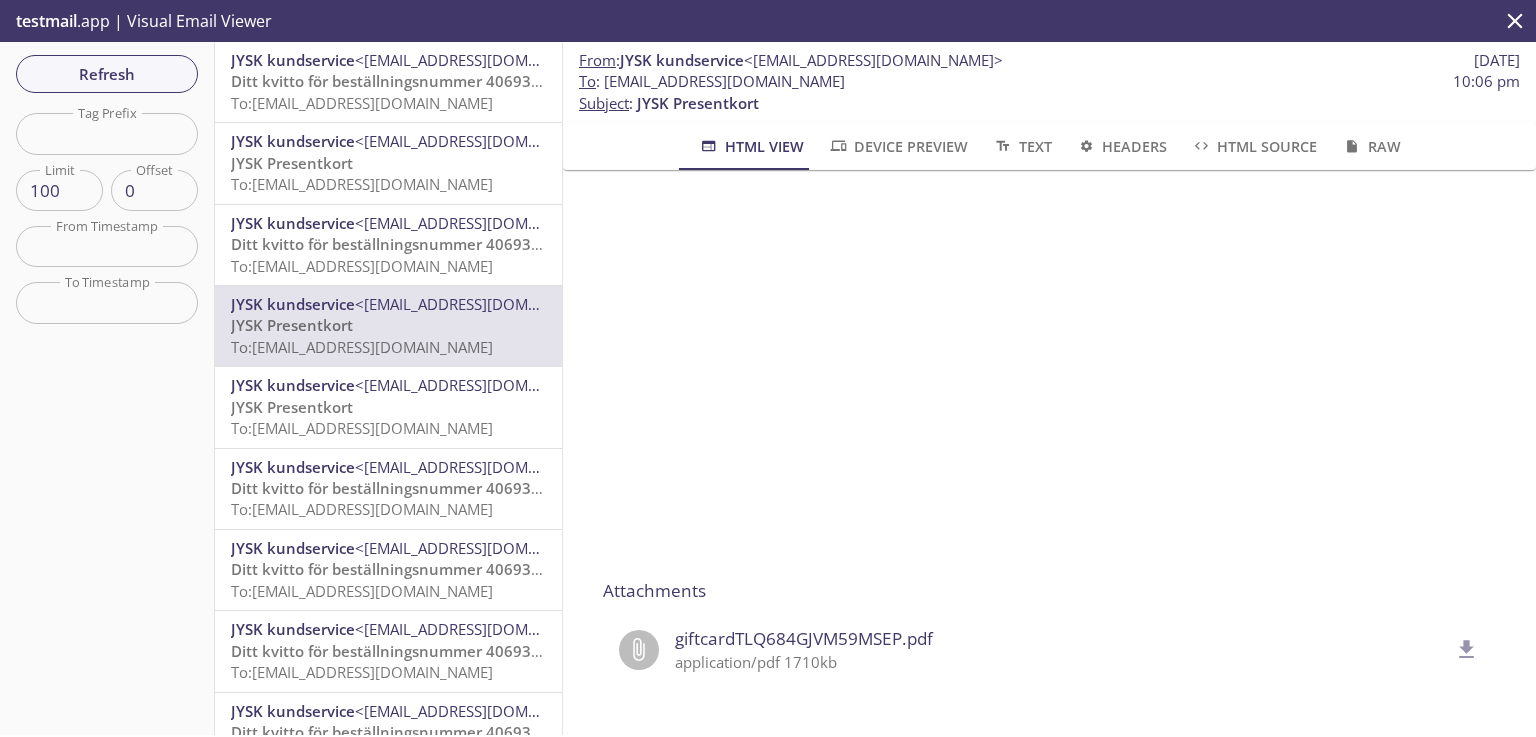 scroll, scrollTop: 320, scrollLeft: 0, axis: vertical 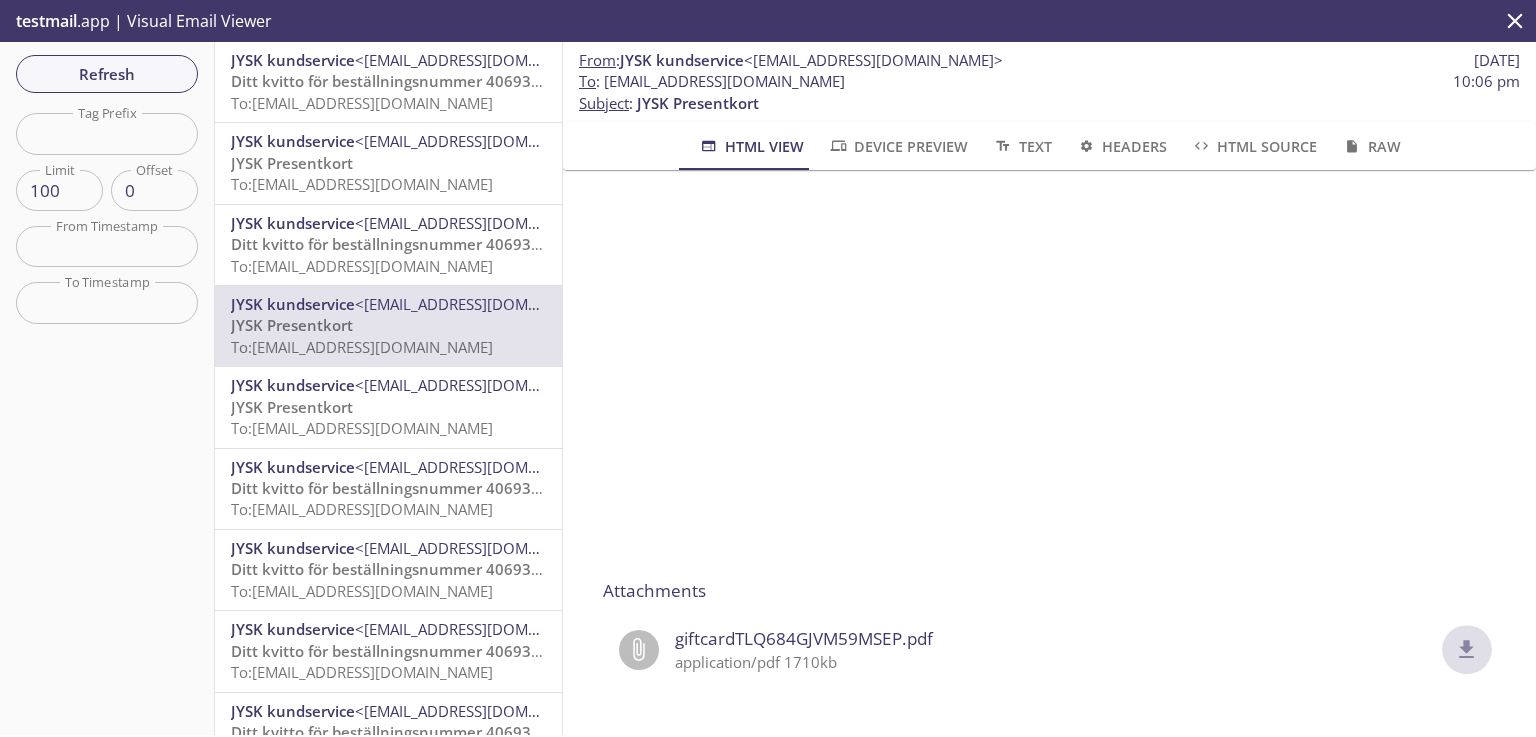 click 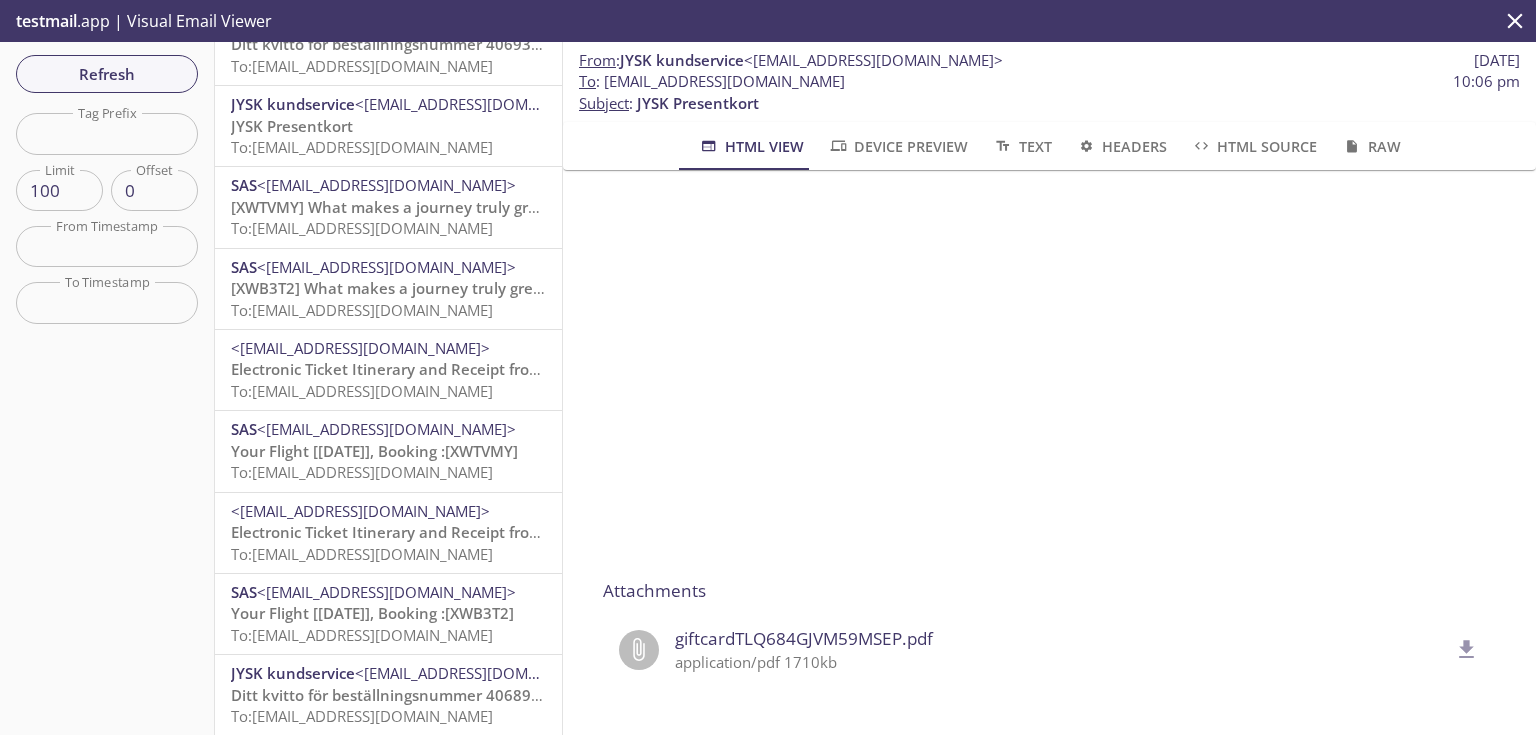 scroll, scrollTop: 1226, scrollLeft: 0, axis: vertical 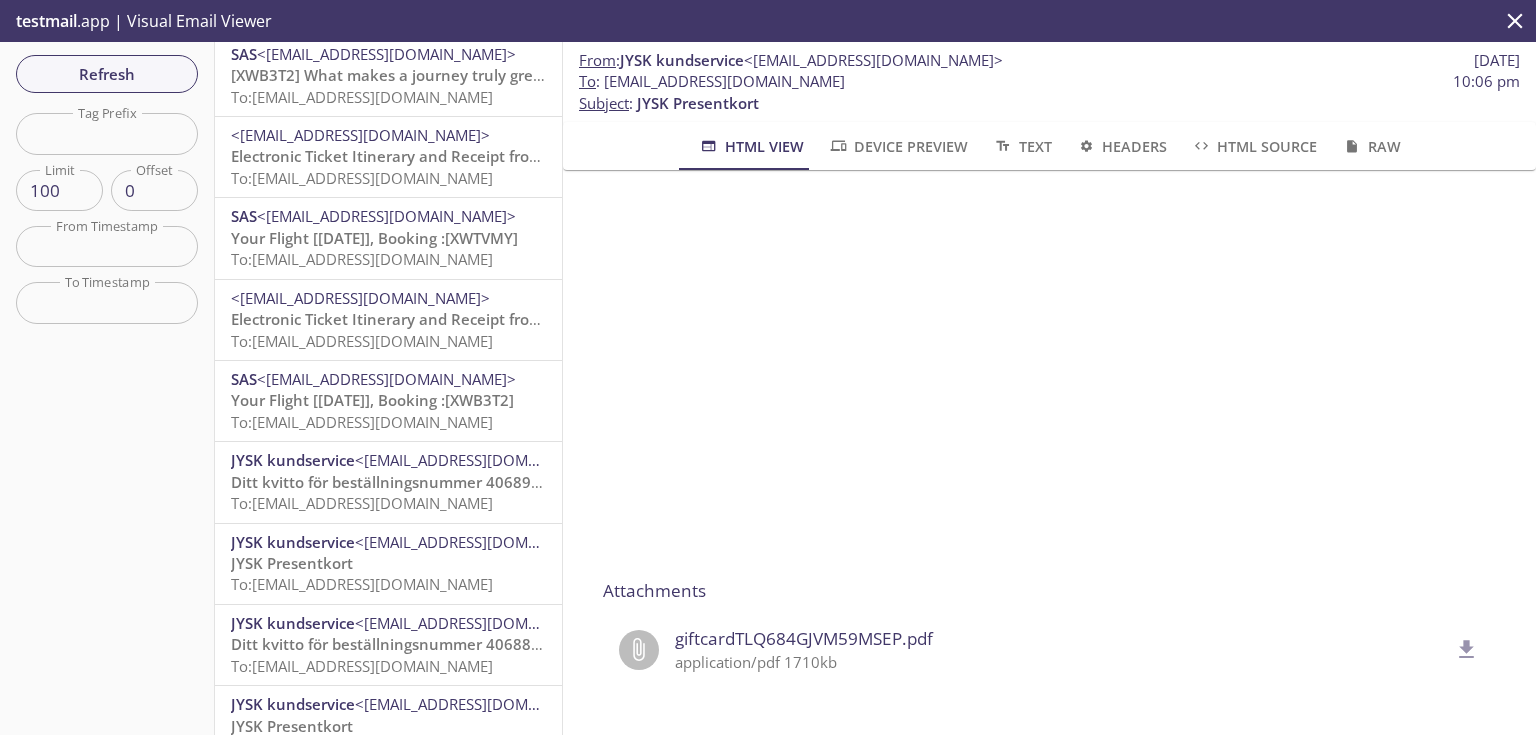 click on "To:  [EMAIL_ADDRESS][DOMAIN_NAME]" at bounding box center [362, 259] 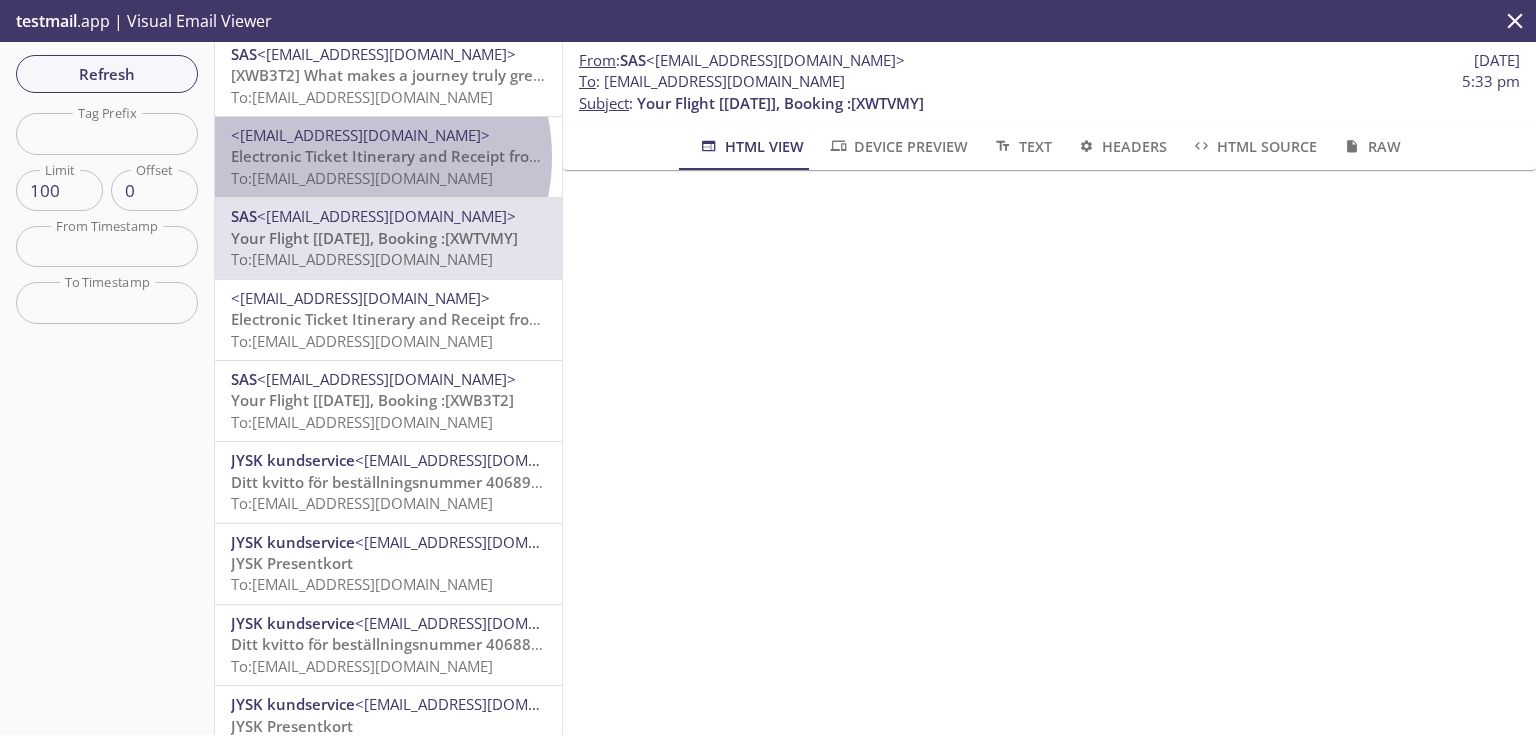 click on "Electronic Ticket Itinerary and Receipt from SAS - Booking reference XWTVMY For passenger MORA / [GEOGRAPHIC_DATA]" at bounding box center [669, 156] 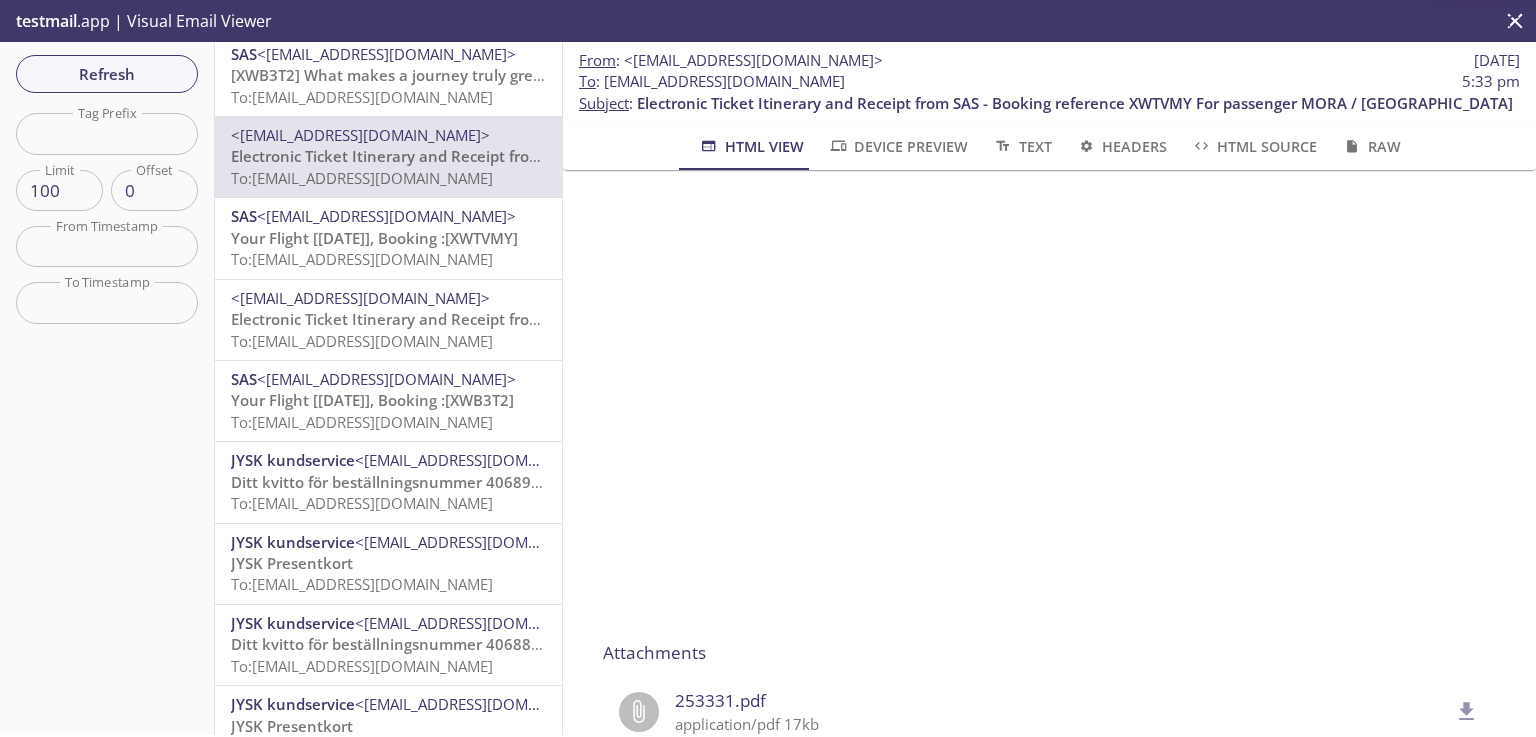 scroll, scrollTop: 1026, scrollLeft: 0, axis: vertical 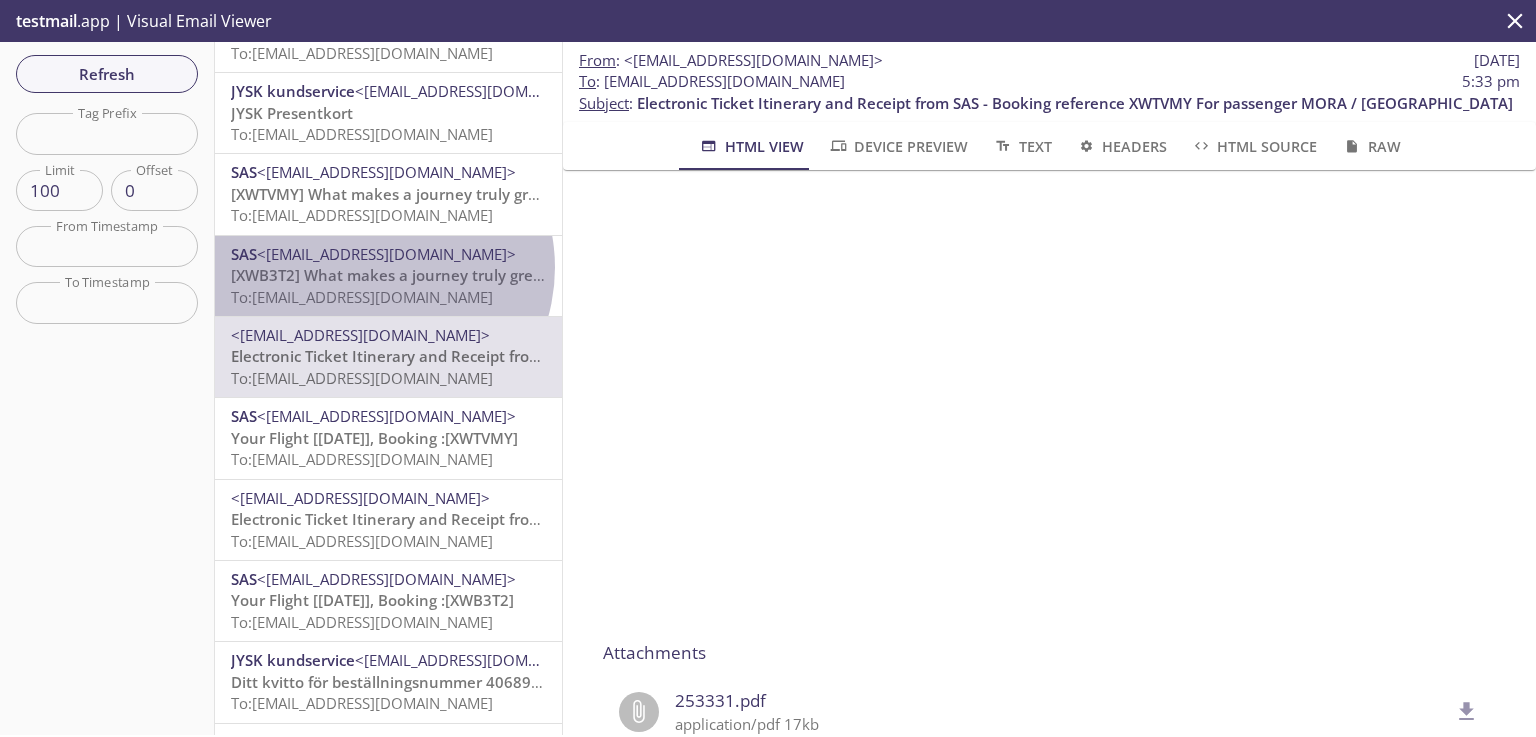 click on "[XWB3T2] What makes a journey truly great for you?" at bounding box center (420, 275) 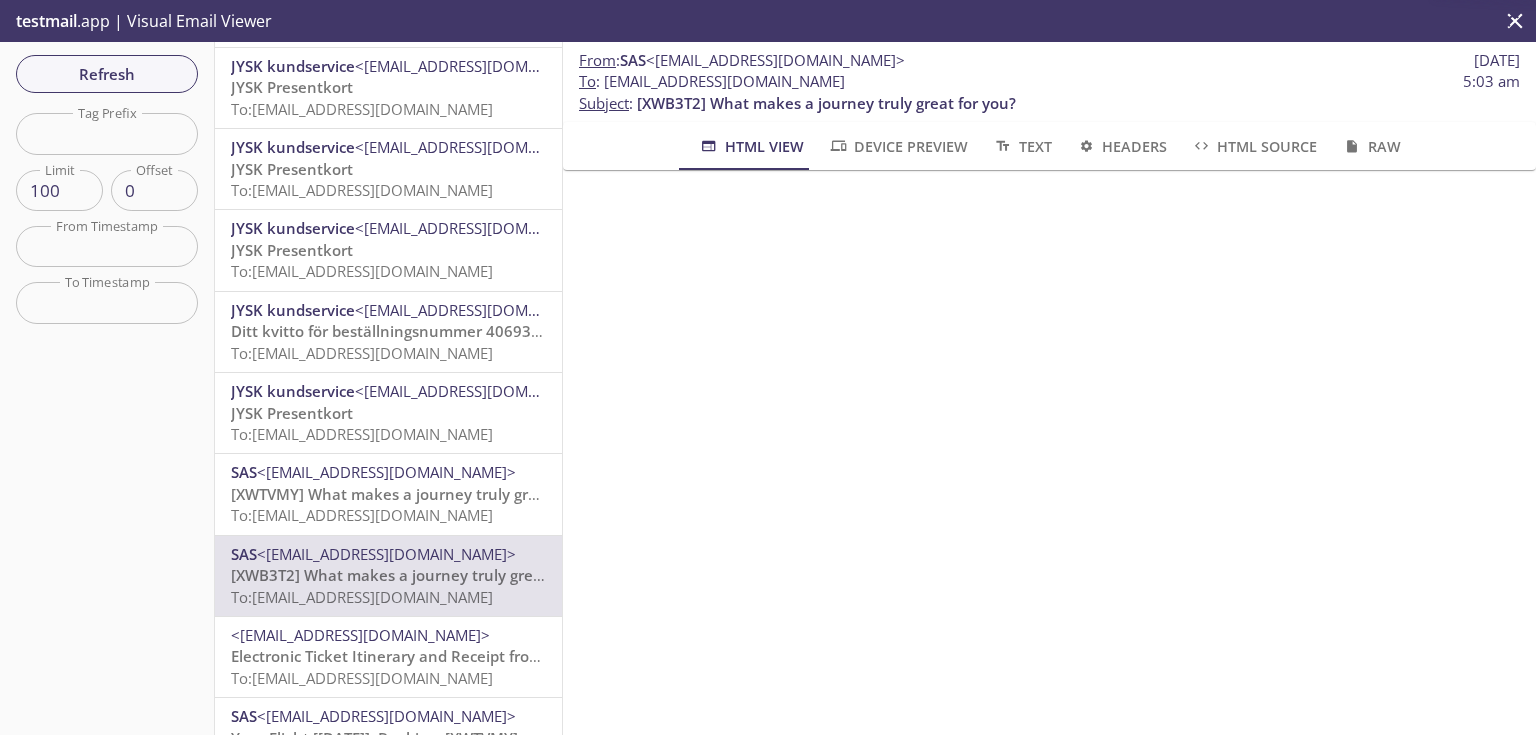 scroll, scrollTop: 626, scrollLeft: 0, axis: vertical 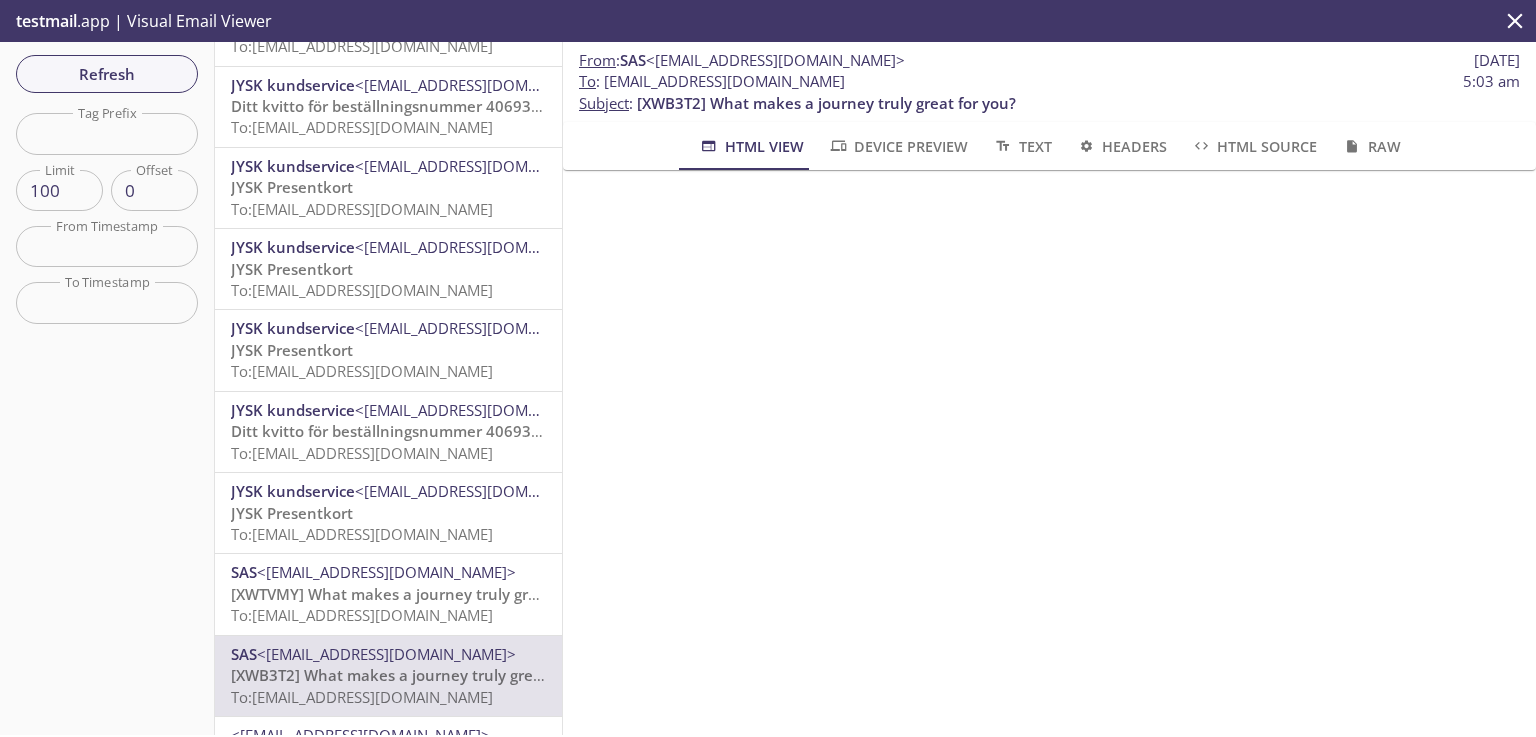 click on "JYSK kundservice" at bounding box center [293, 491] 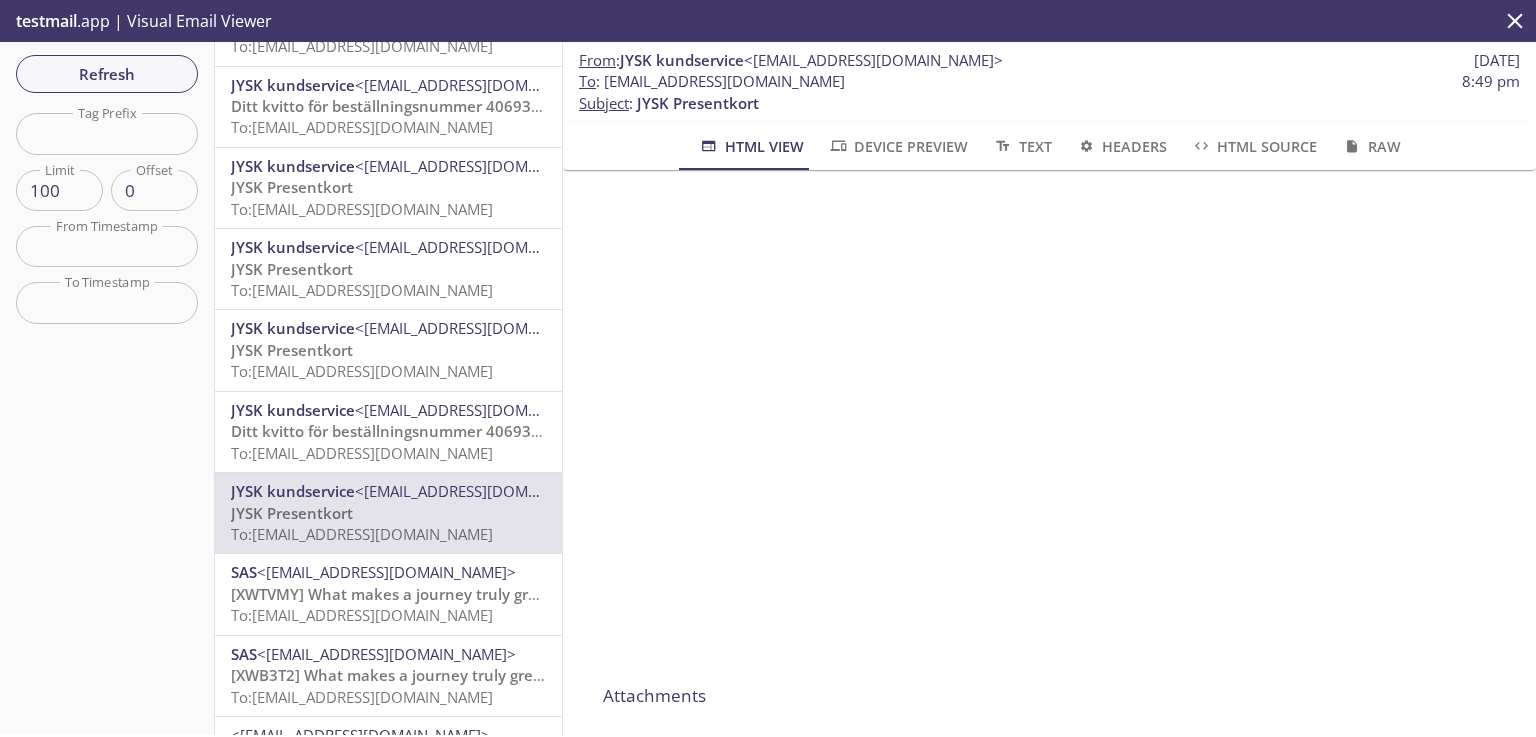 scroll, scrollTop: 320, scrollLeft: 0, axis: vertical 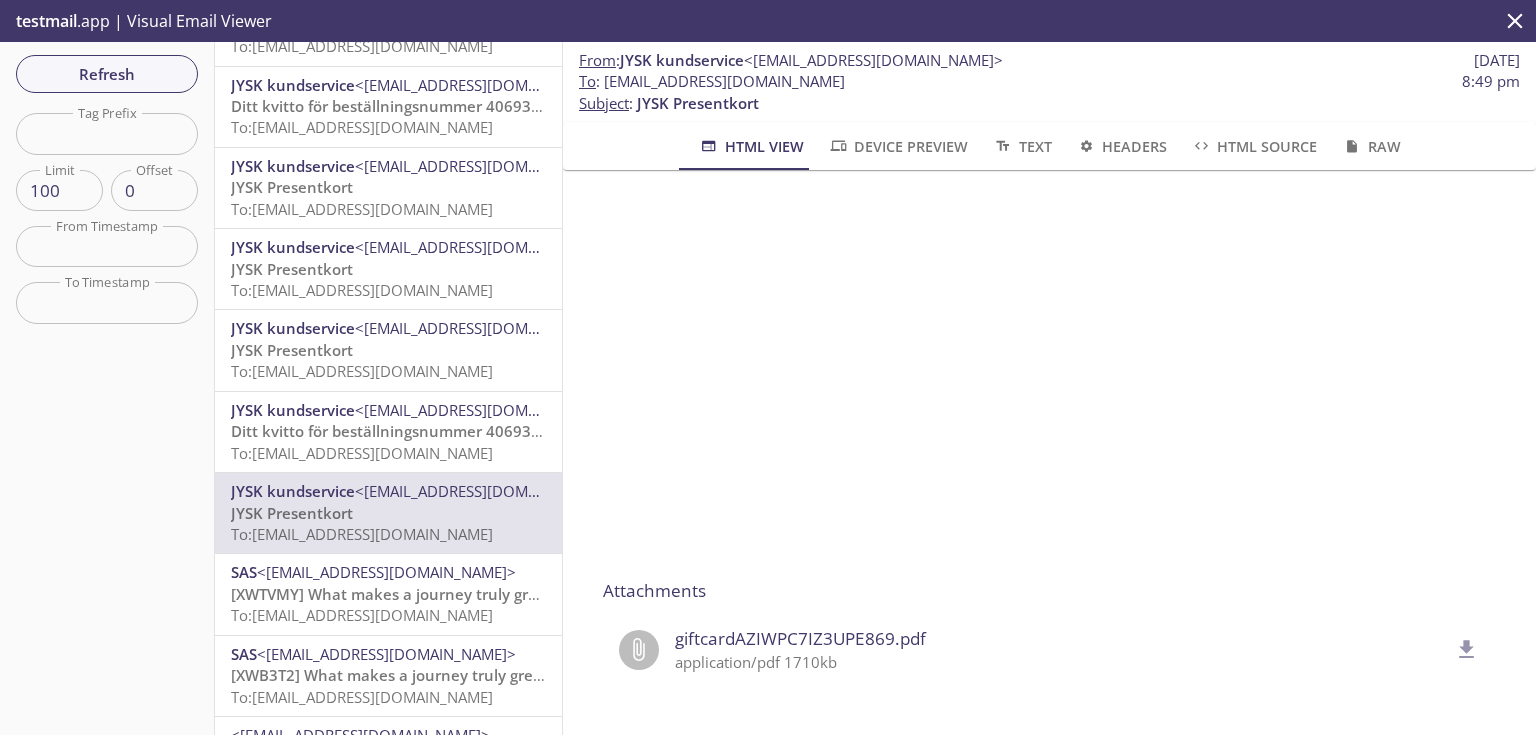 click 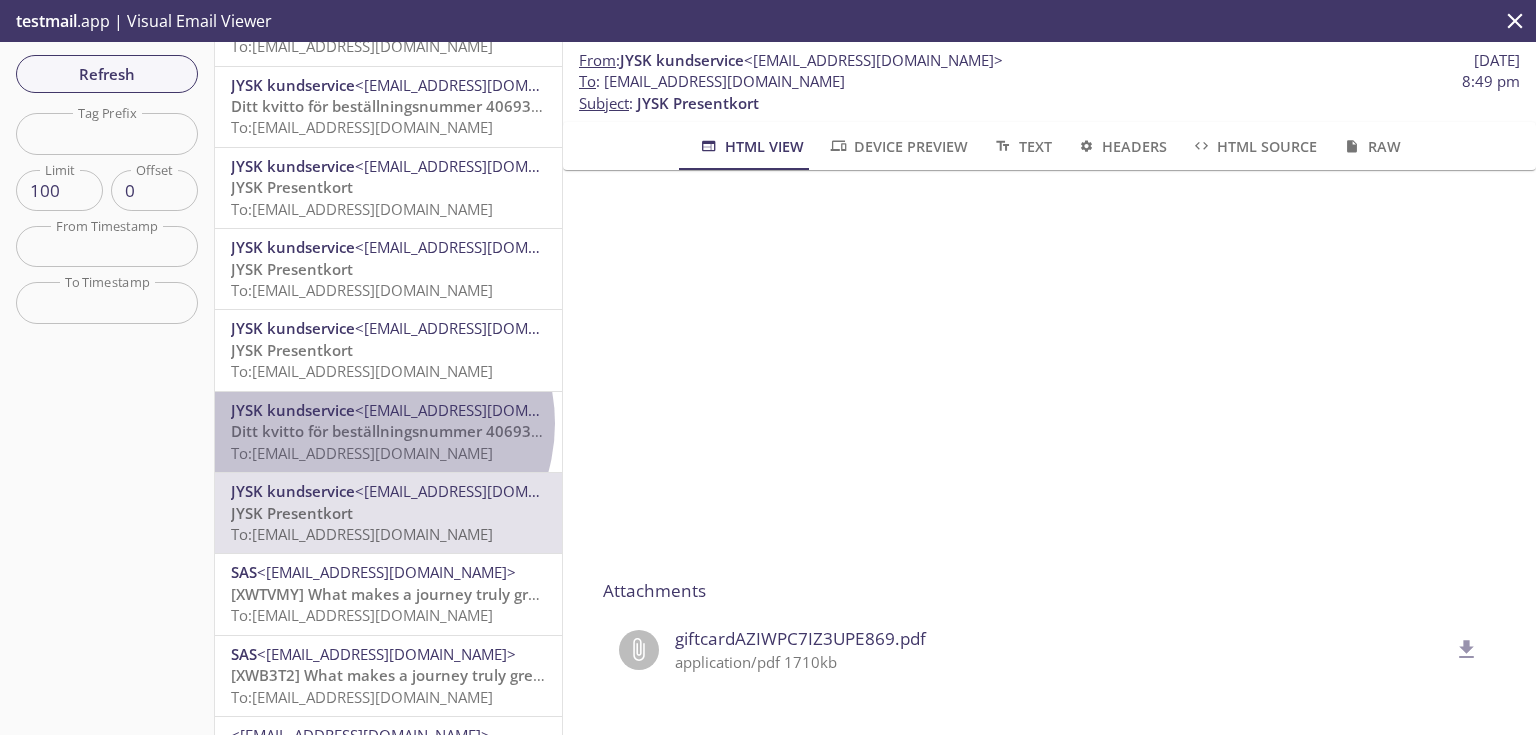 click on "Ditt kvitto för beställningsnummer 4069332182" at bounding box center (403, 431) 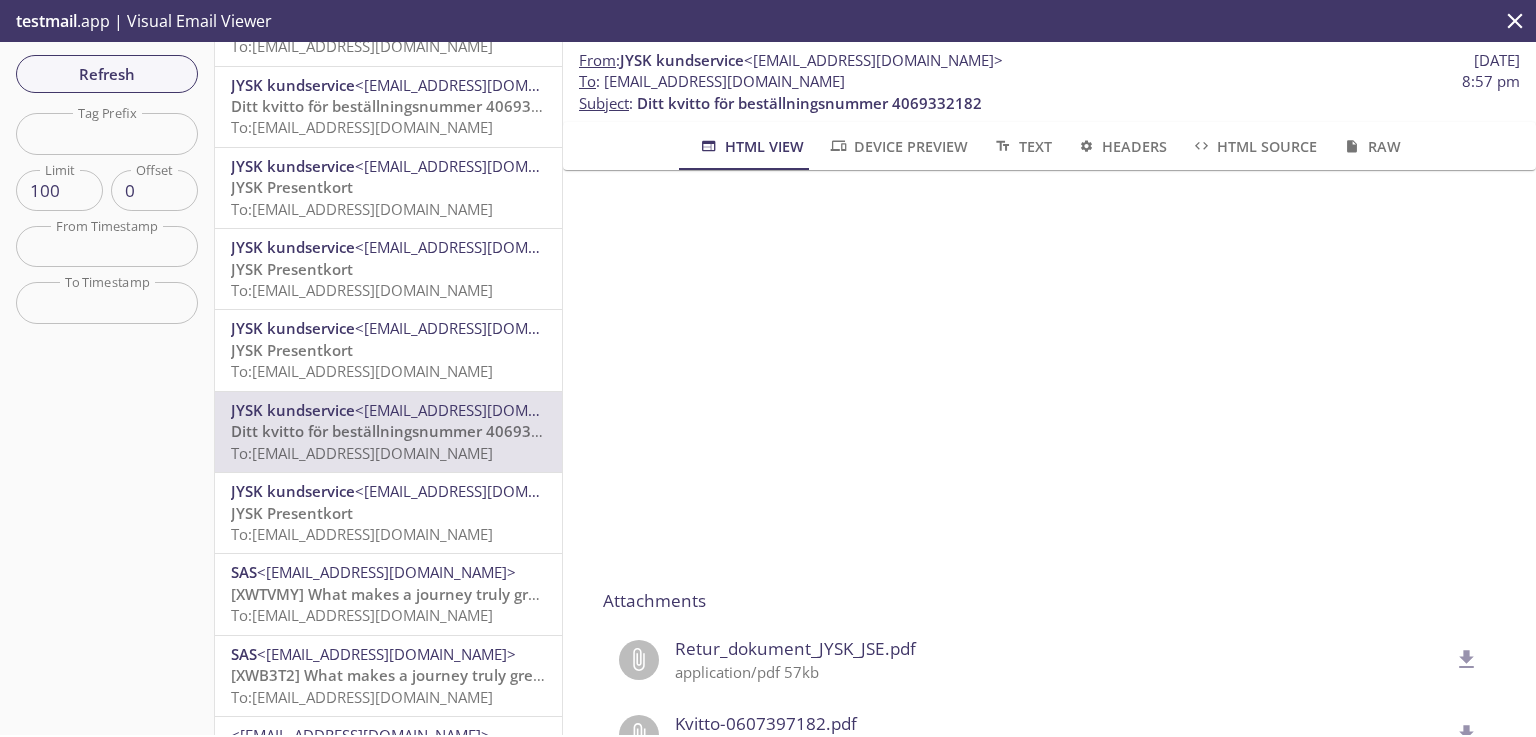 scroll, scrollTop: 788, scrollLeft: 0, axis: vertical 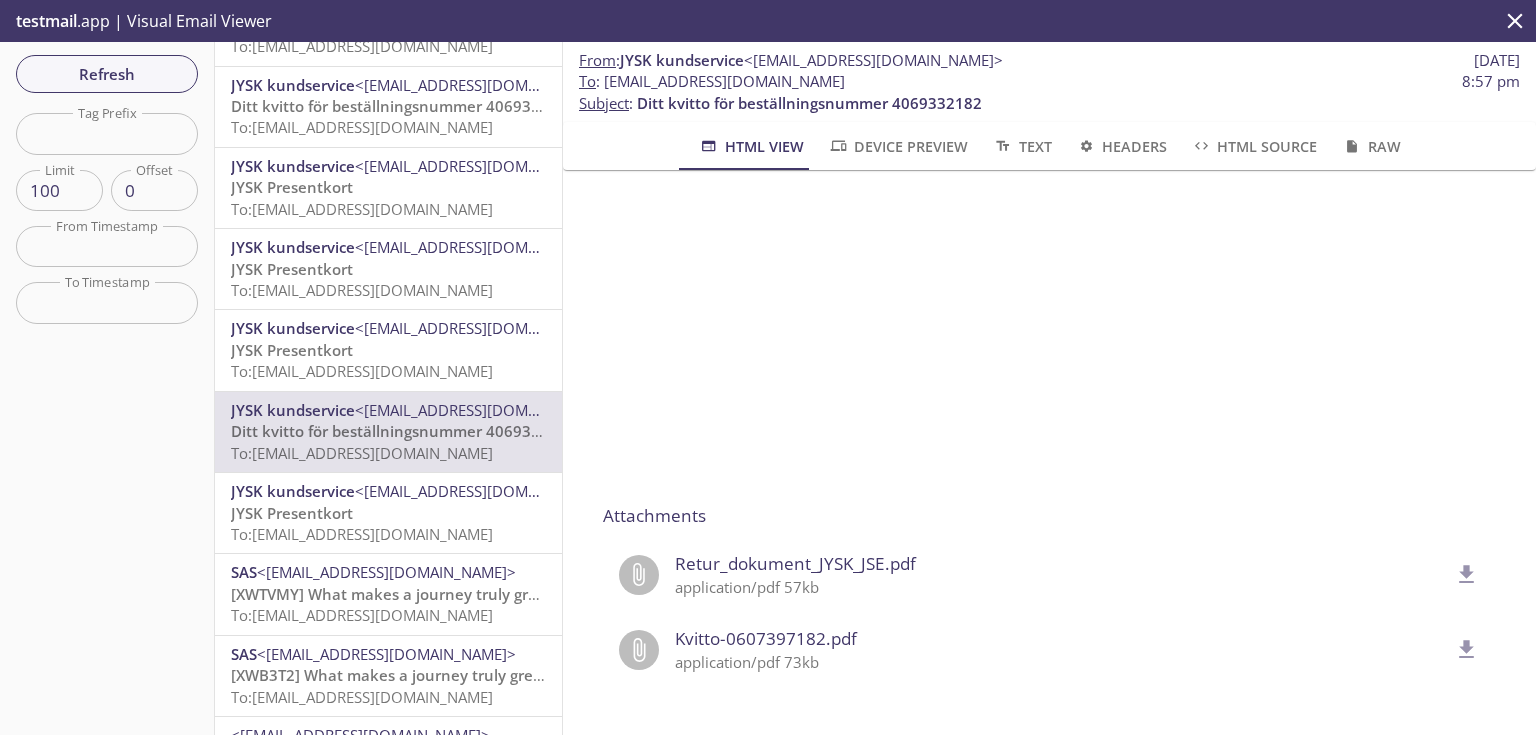 click on "JYSK Presentkort To:  [EMAIL_ADDRESS][DOMAIN_NAME]" at bounding box center [388, 361] 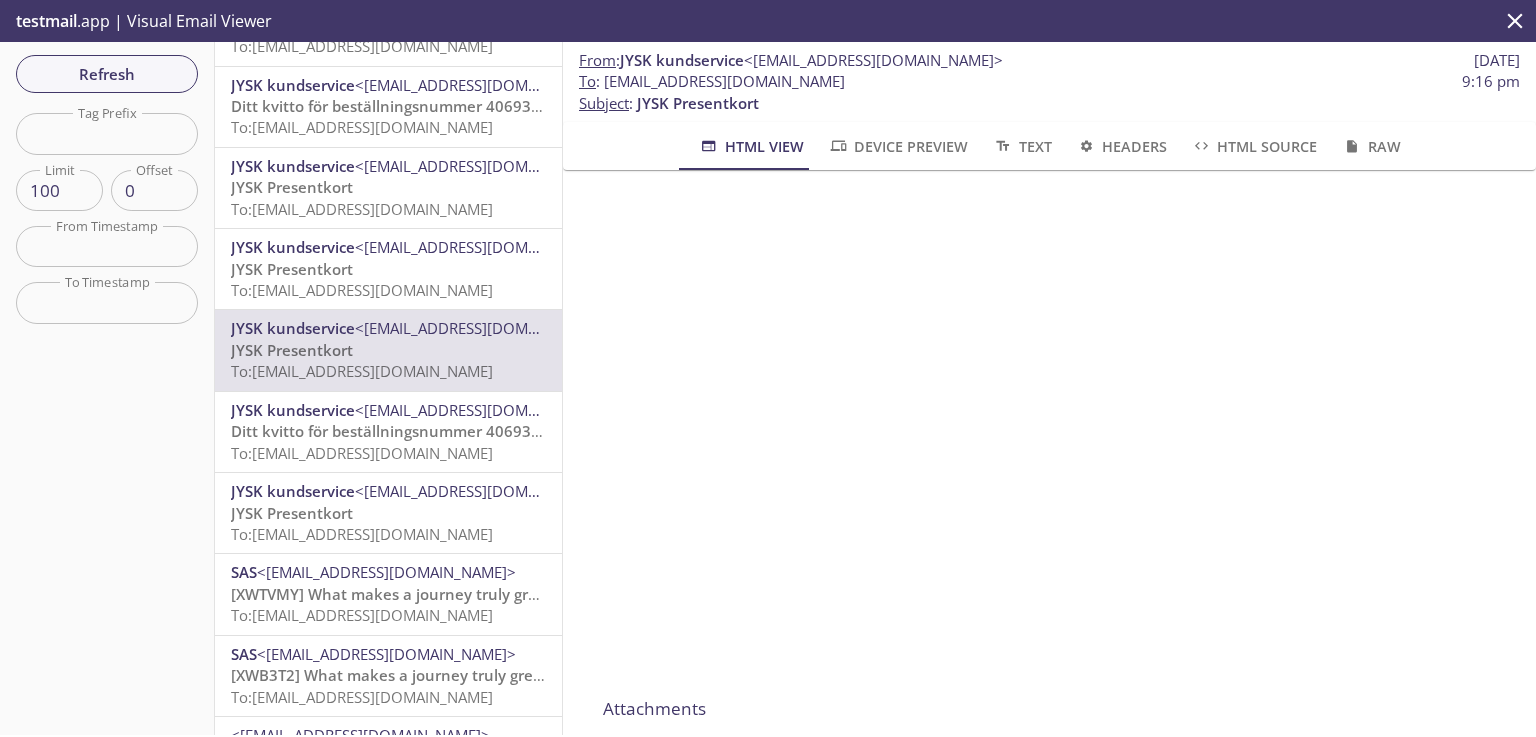 scroll, scrollTop: 320, scrollLeft: 0, axis: vertical 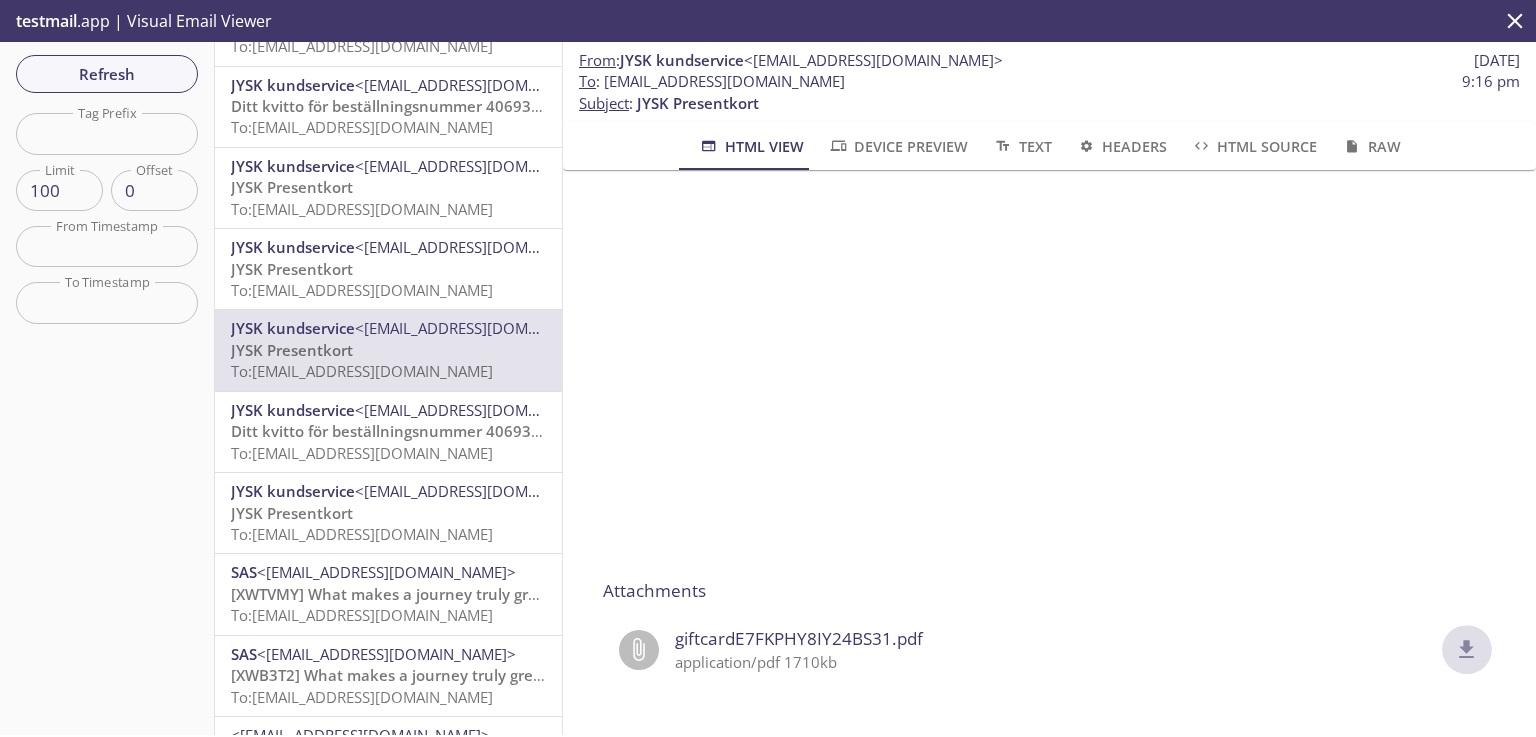 click 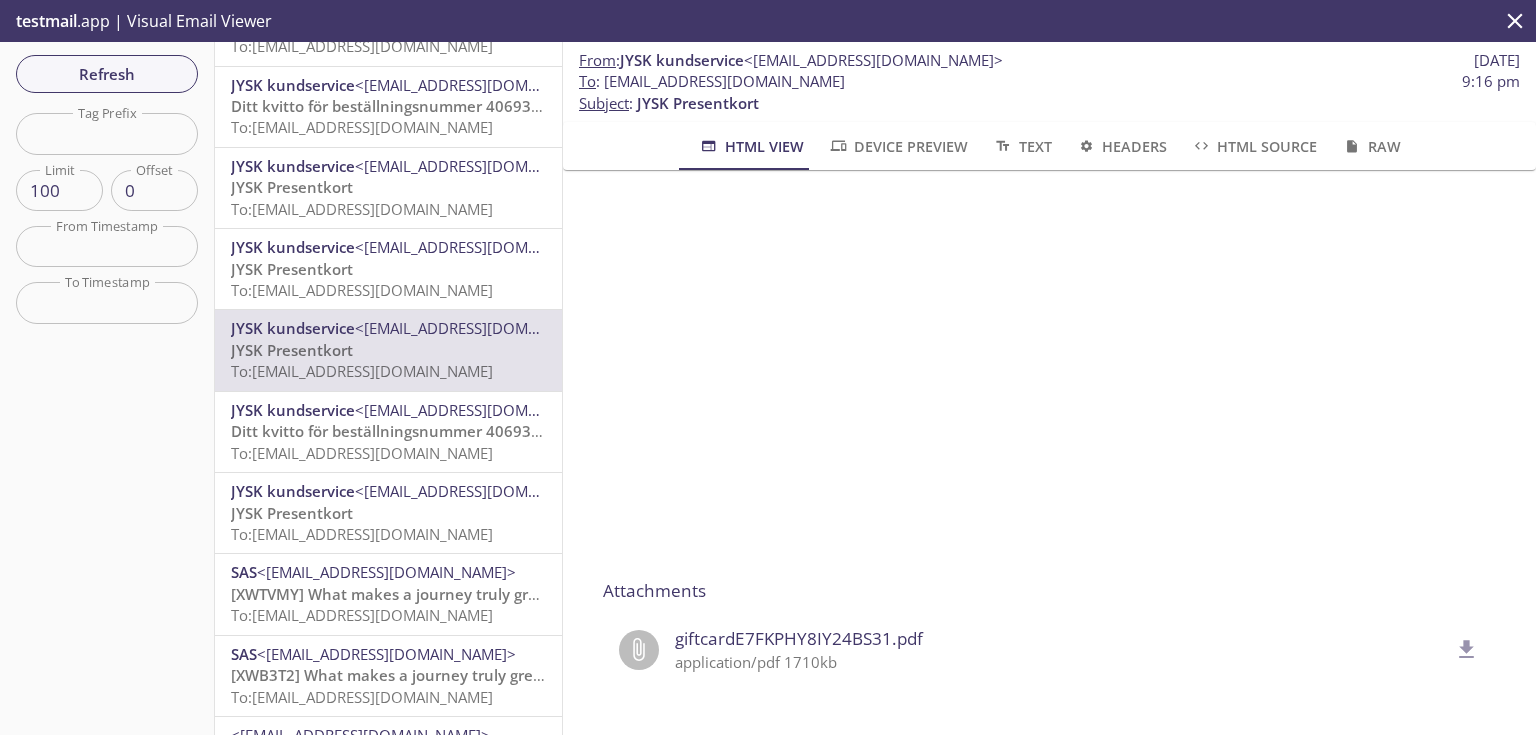 click on "JYSK Presentkort To:  [EMAIL_ADDRESS][DOMAIN_NAME]" at bounding box center [388, 280] 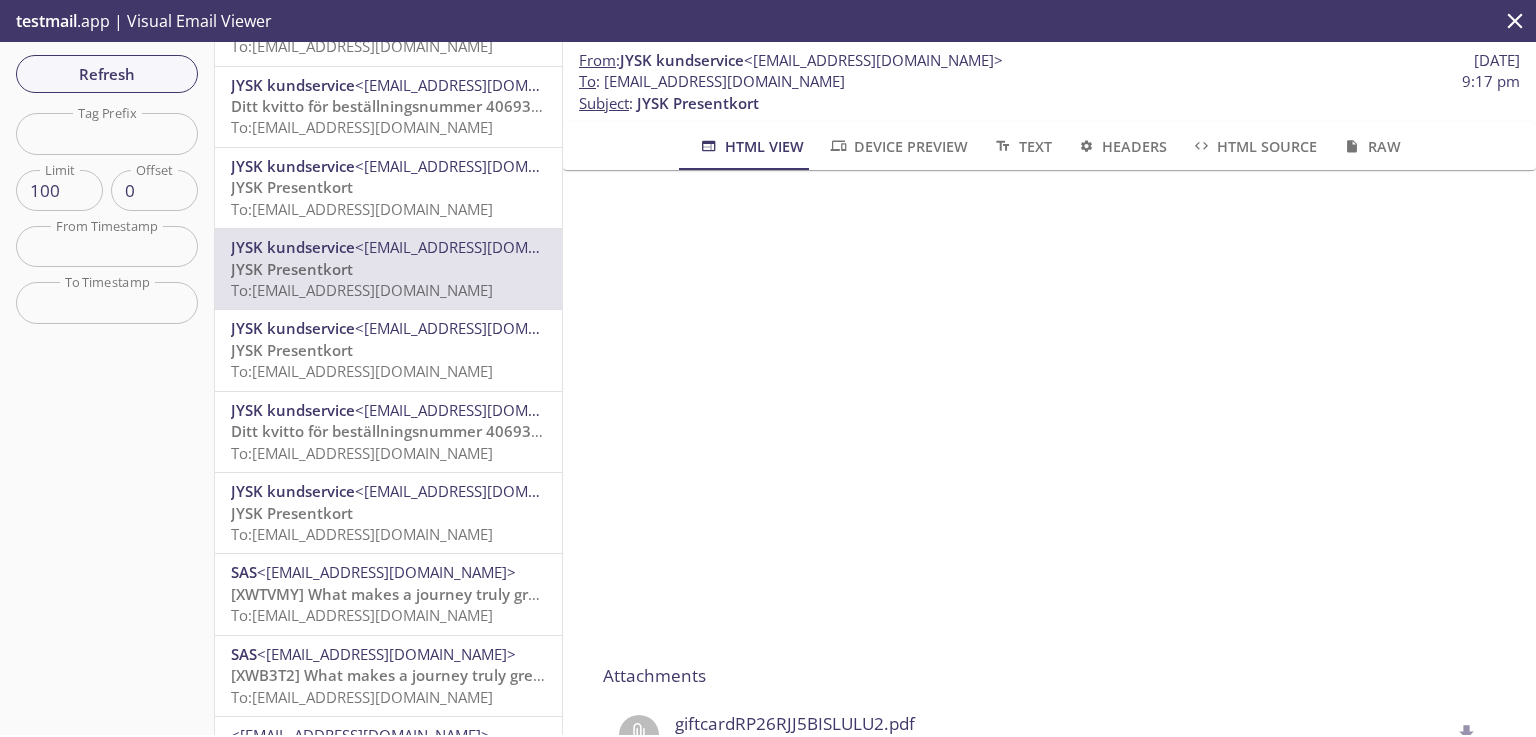 scroll, scrollTop: 320, scrollLeft: 0, axis: vertical 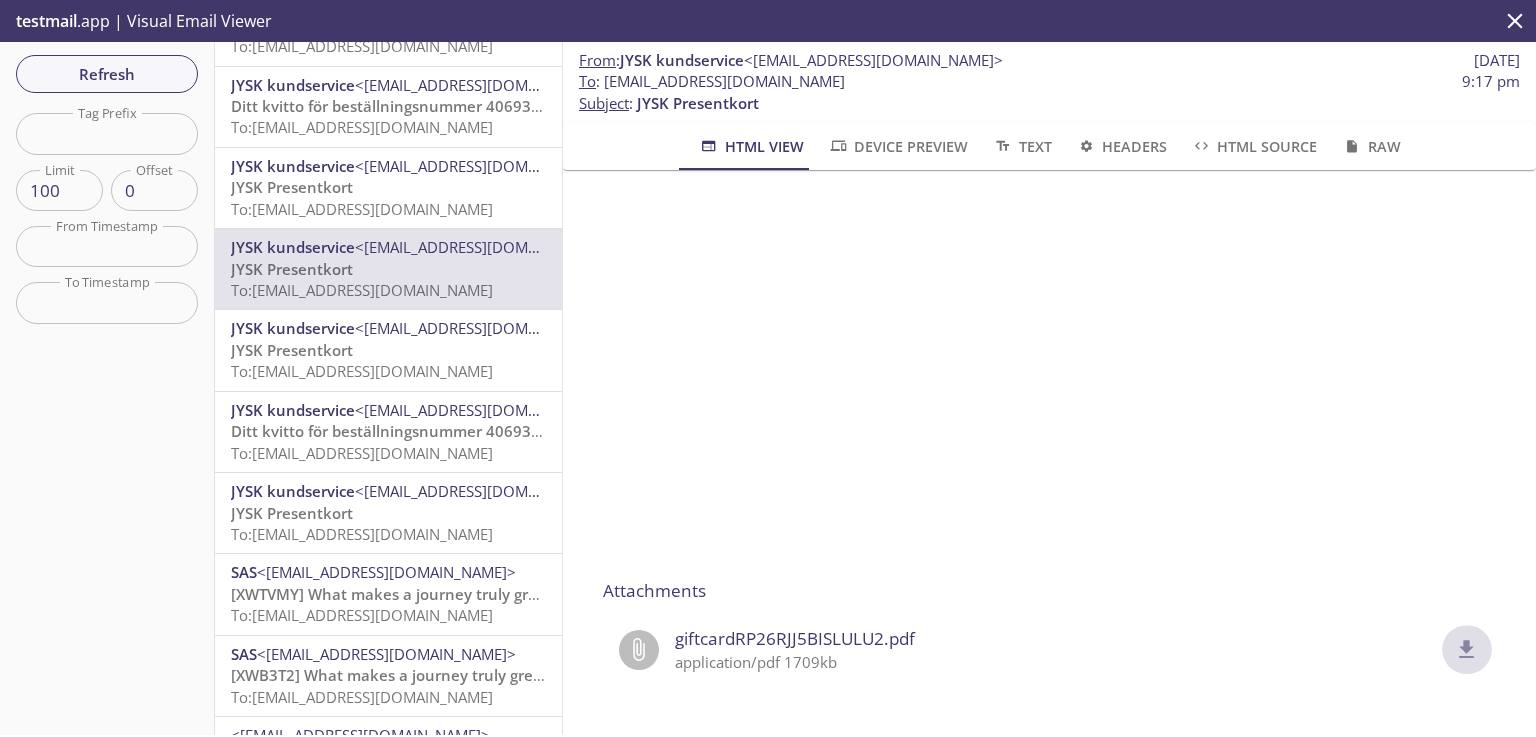 click 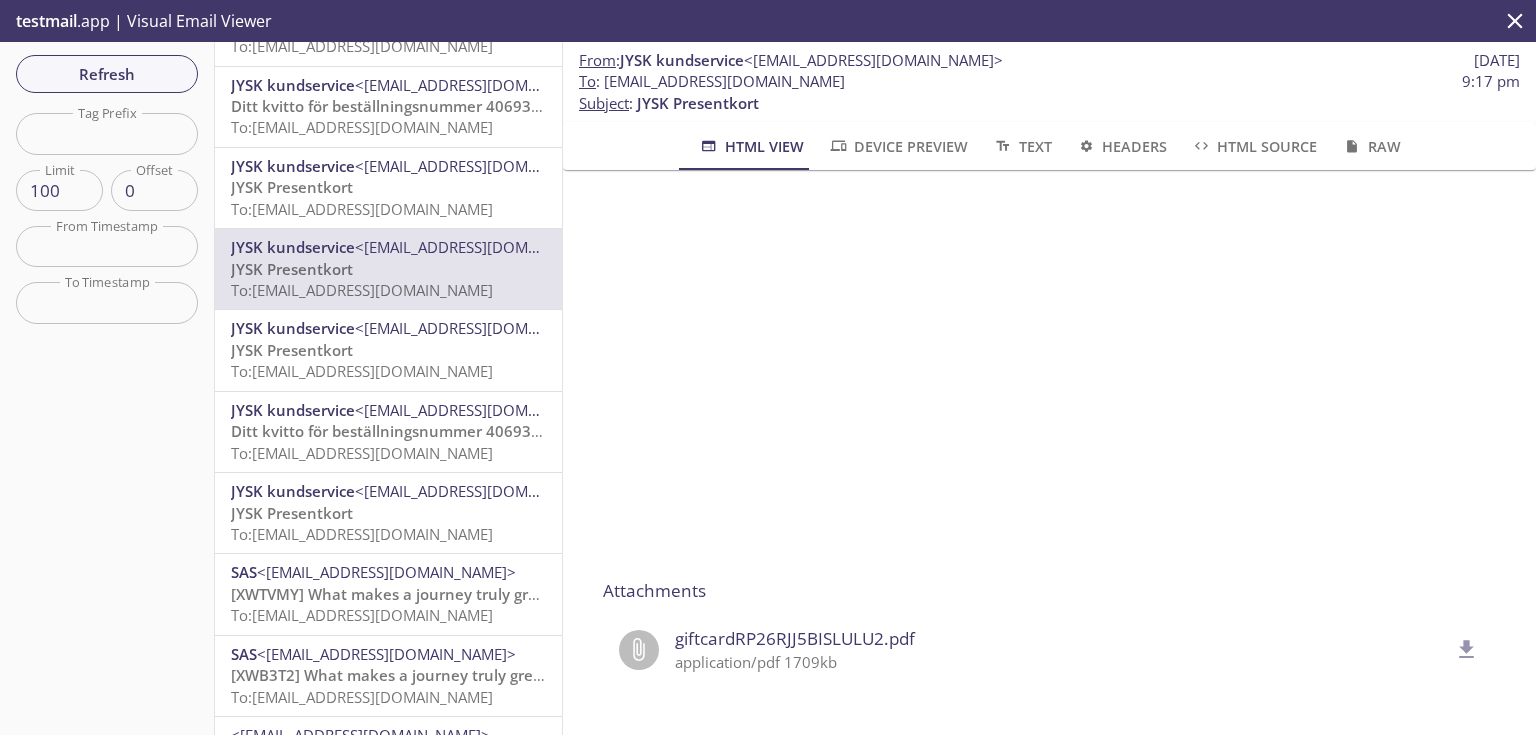 scroll, scrollTop: 426, scrollLeft: 0, axis: vertical 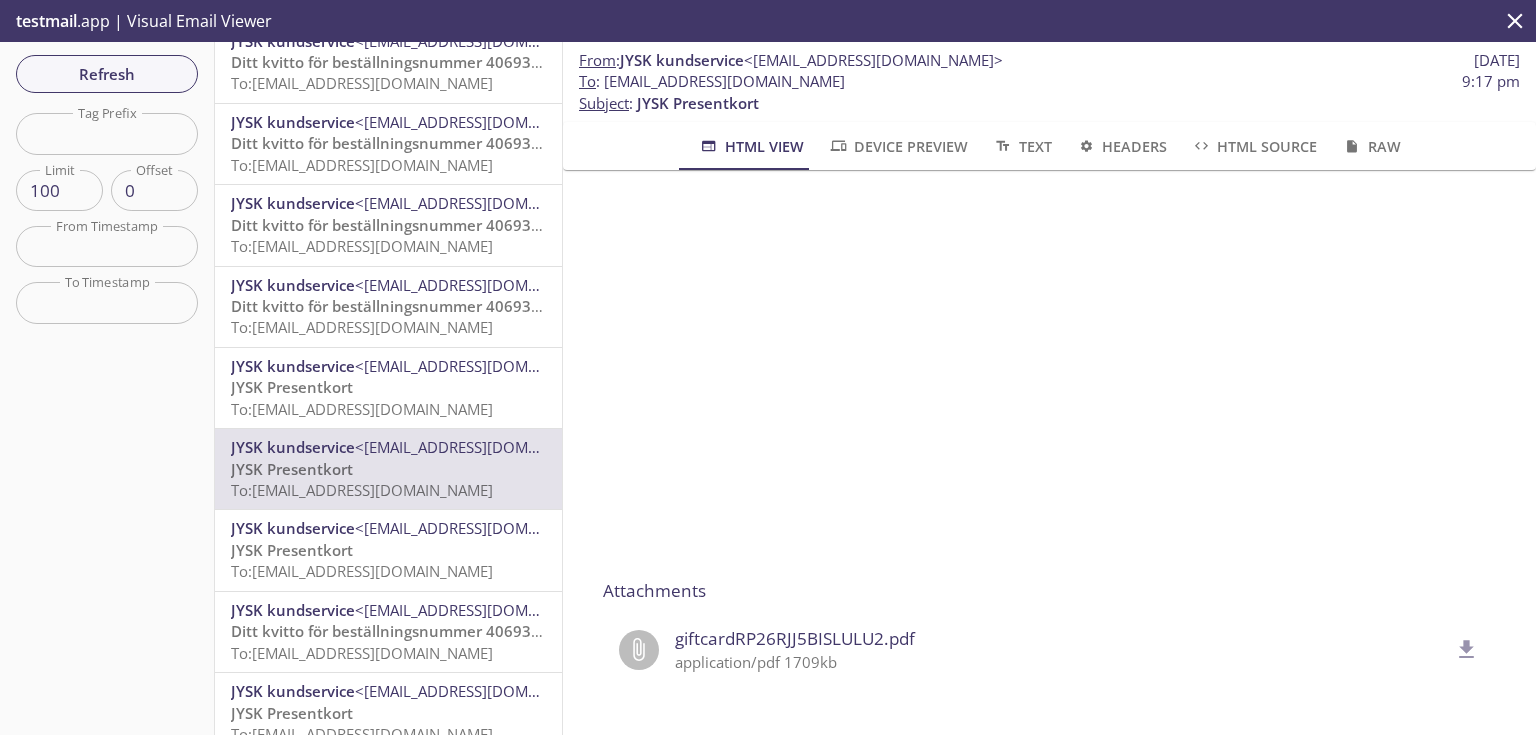 click on "JYSK Presentkort To:  [EMAIL_ADDRESS][DOMAIN_NAME]" at bounding box center [388, 398] 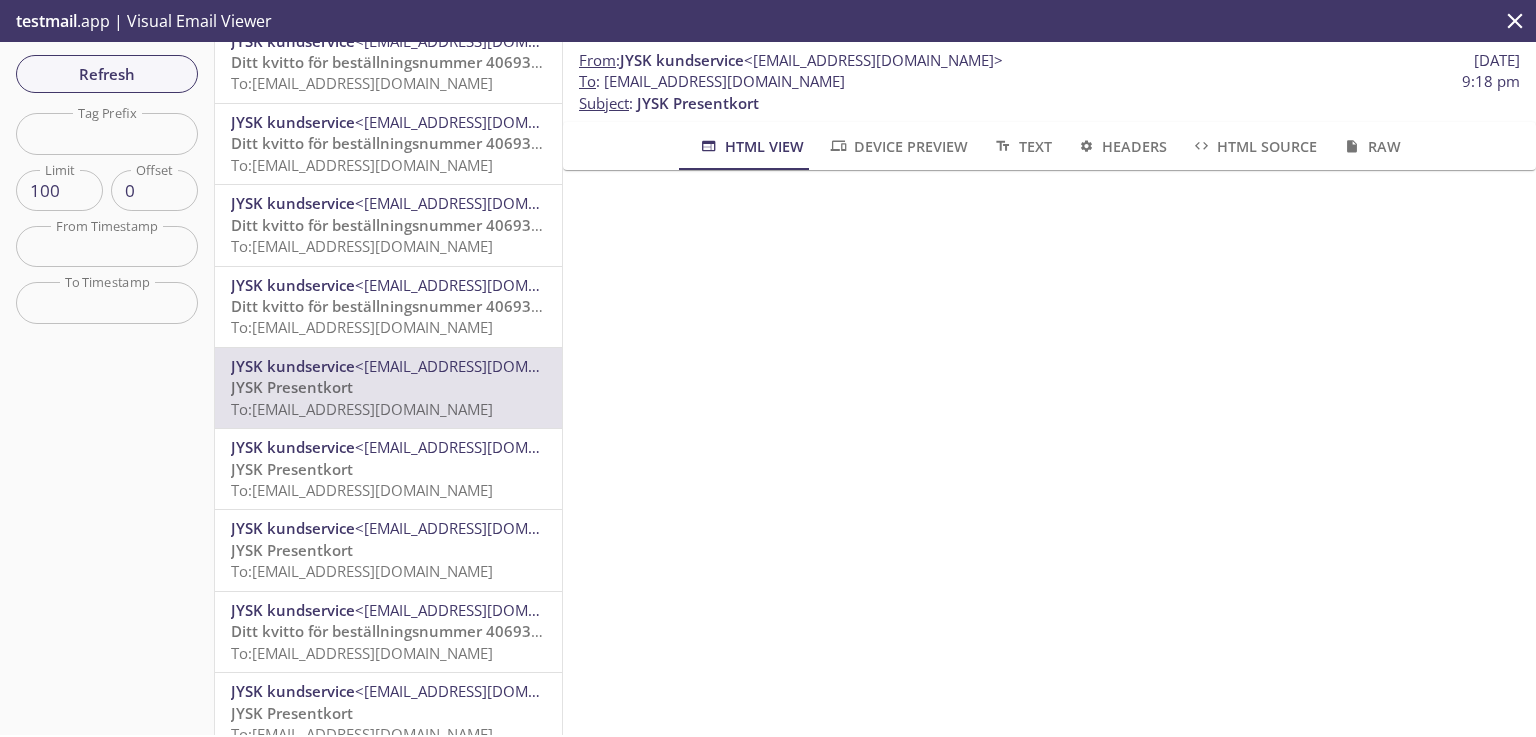 scroll, scrollTop: 300, scrollLeft: 0, axis: vertical 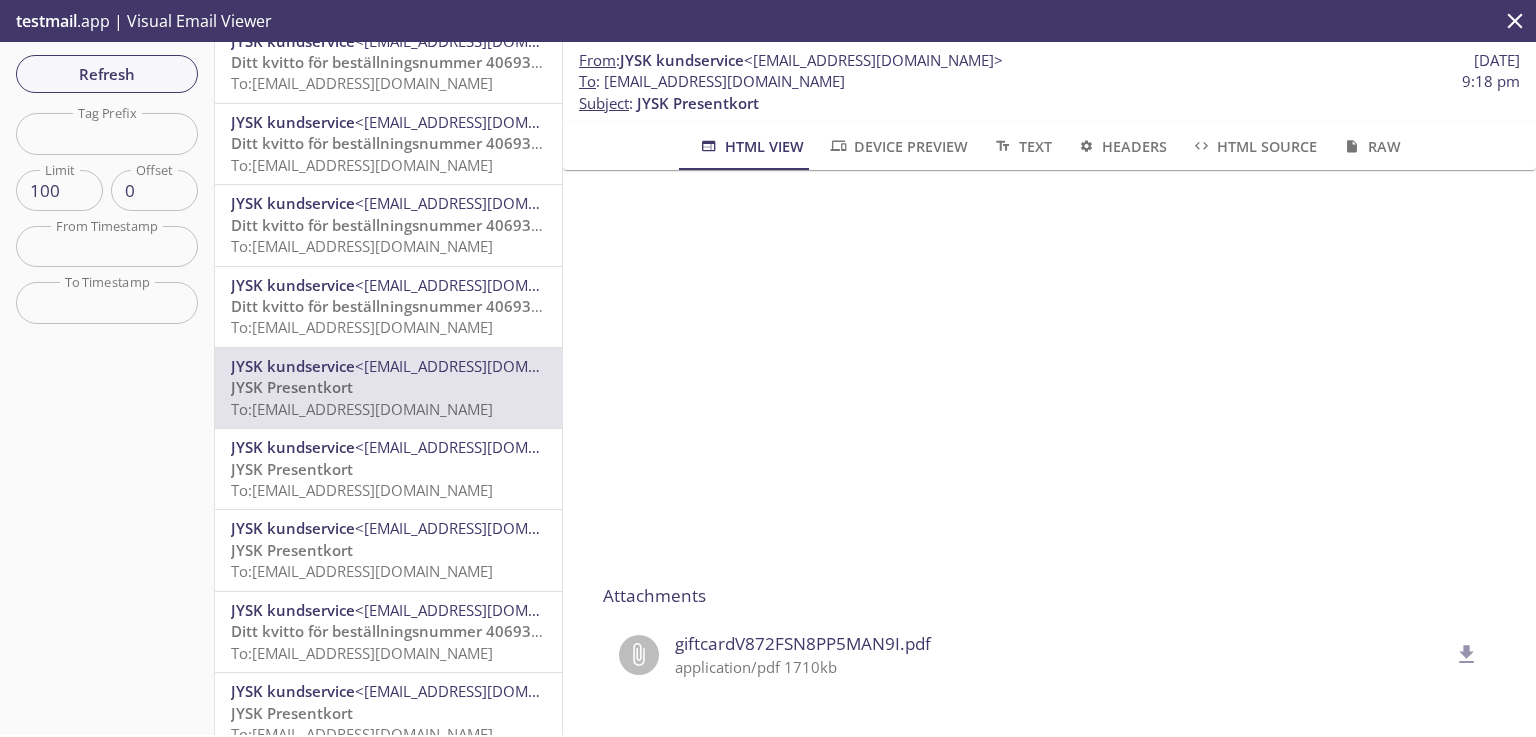 click 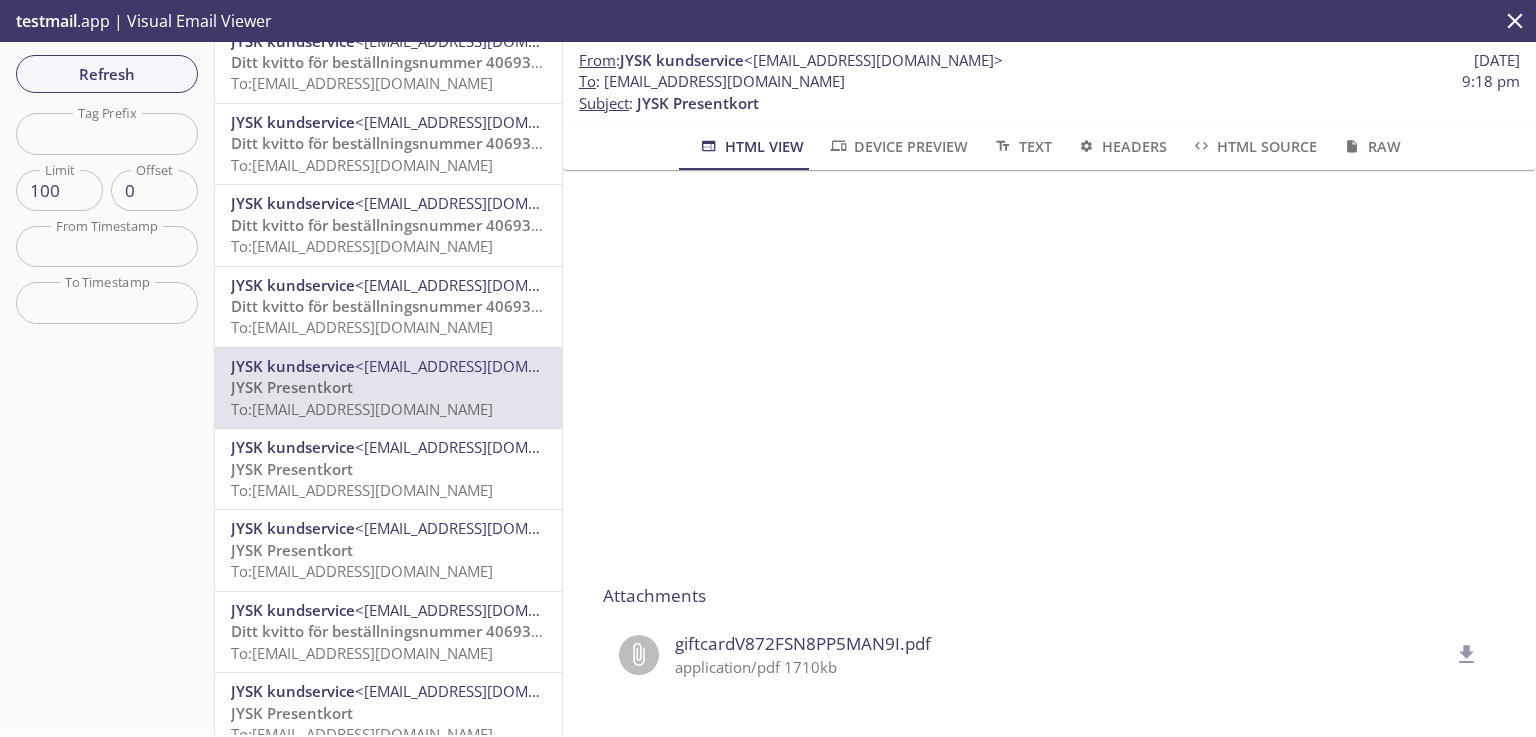 click 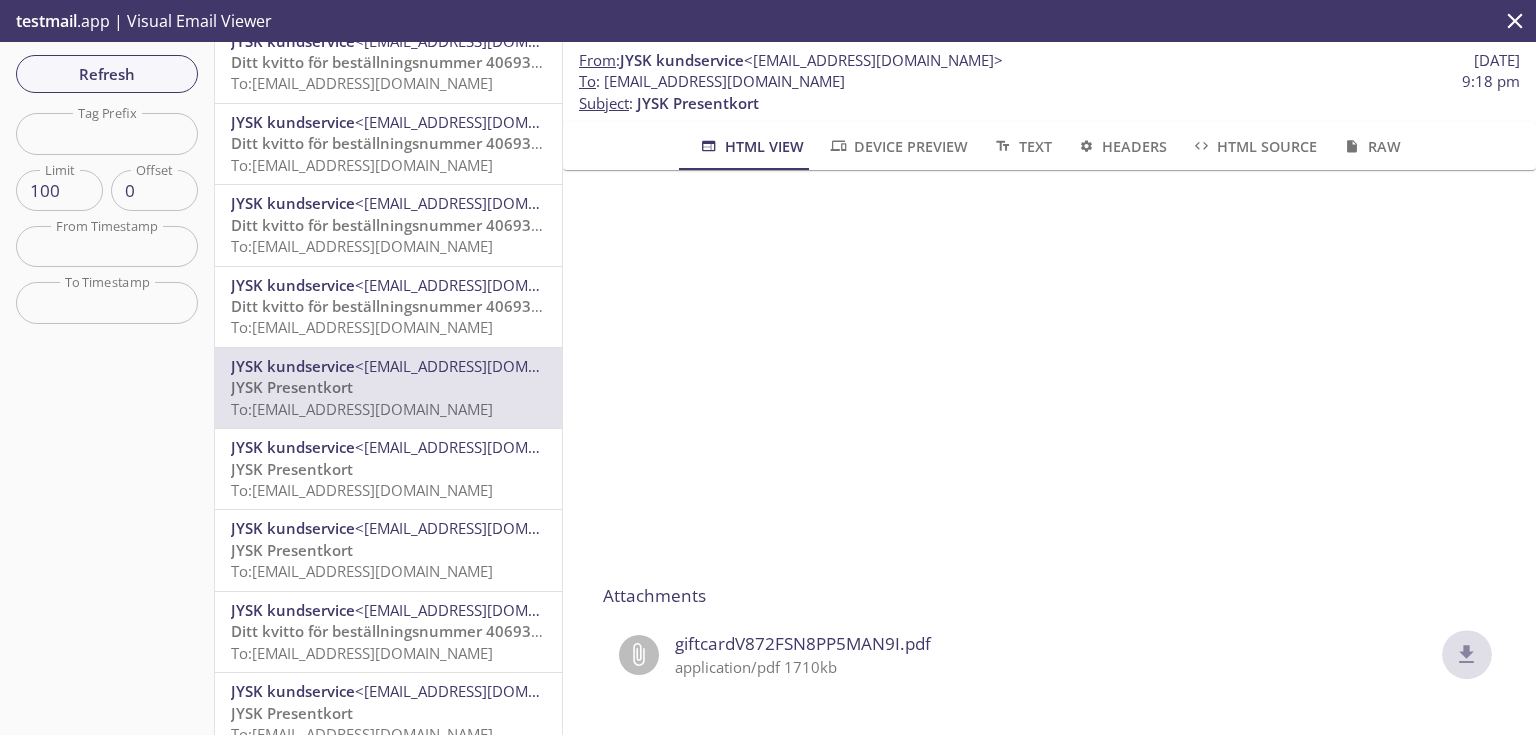 click 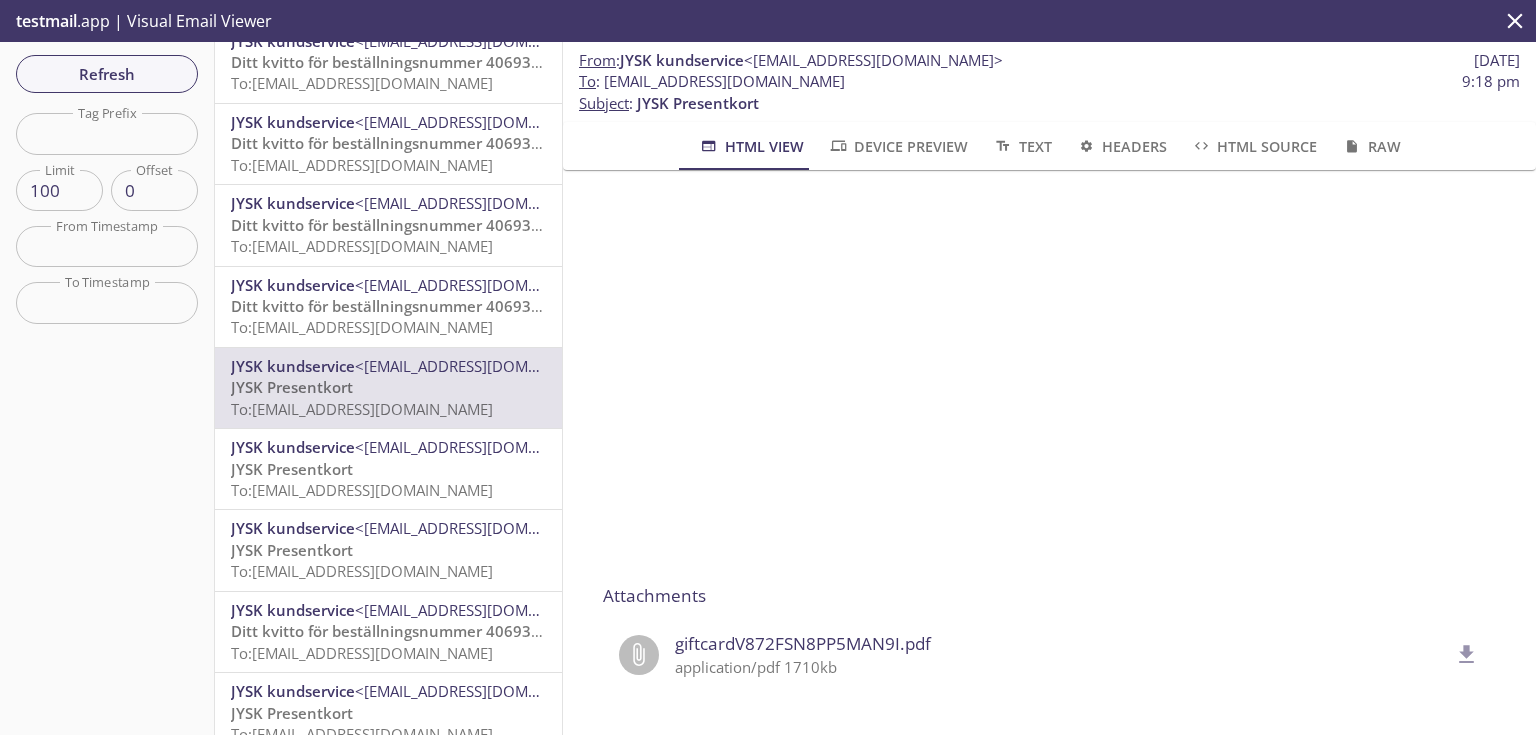 click on "Ditt kvitto för beställningsnummer 4069332556" at bounding box center [403, 306] 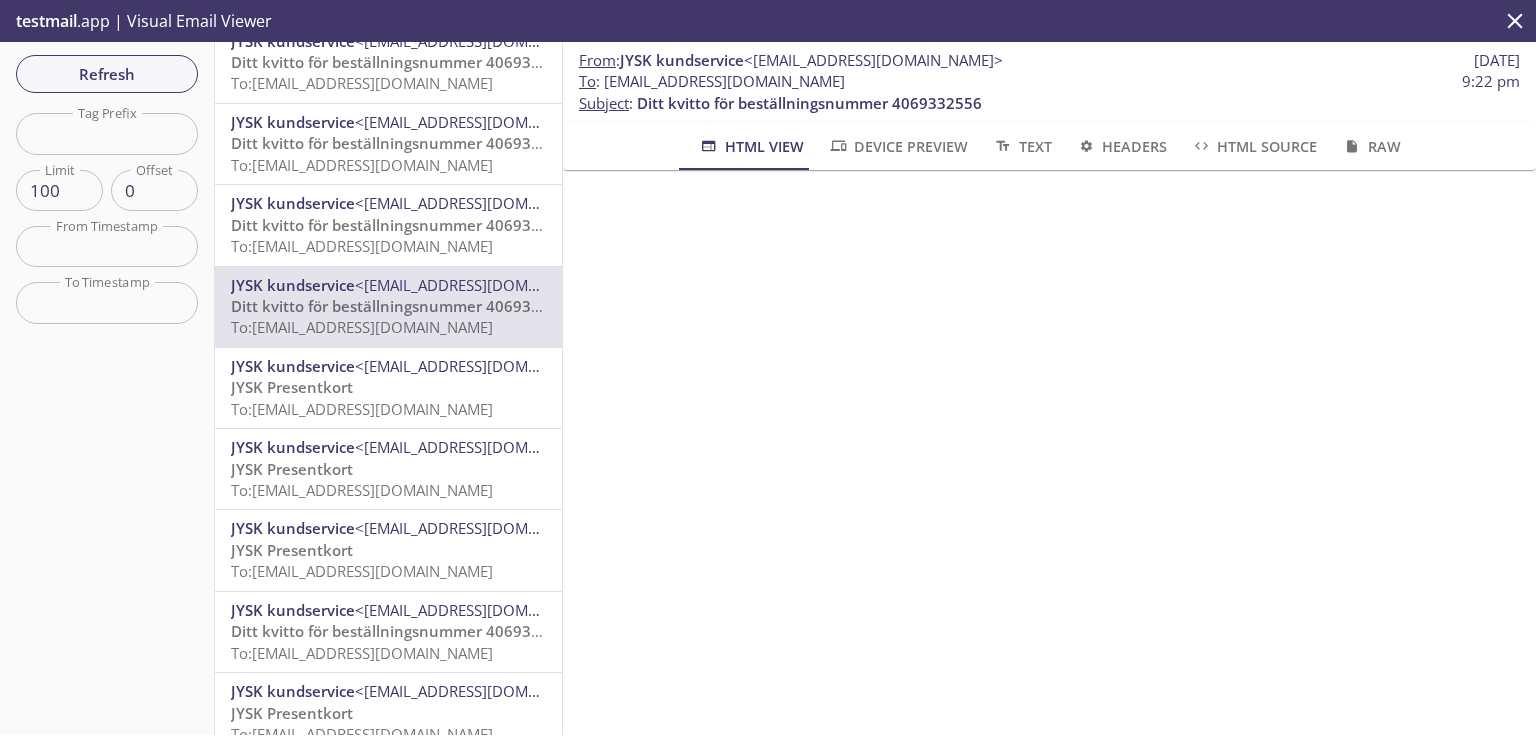 scroll, scrollTop: 300, scrollLeft: 0, axis: vertical 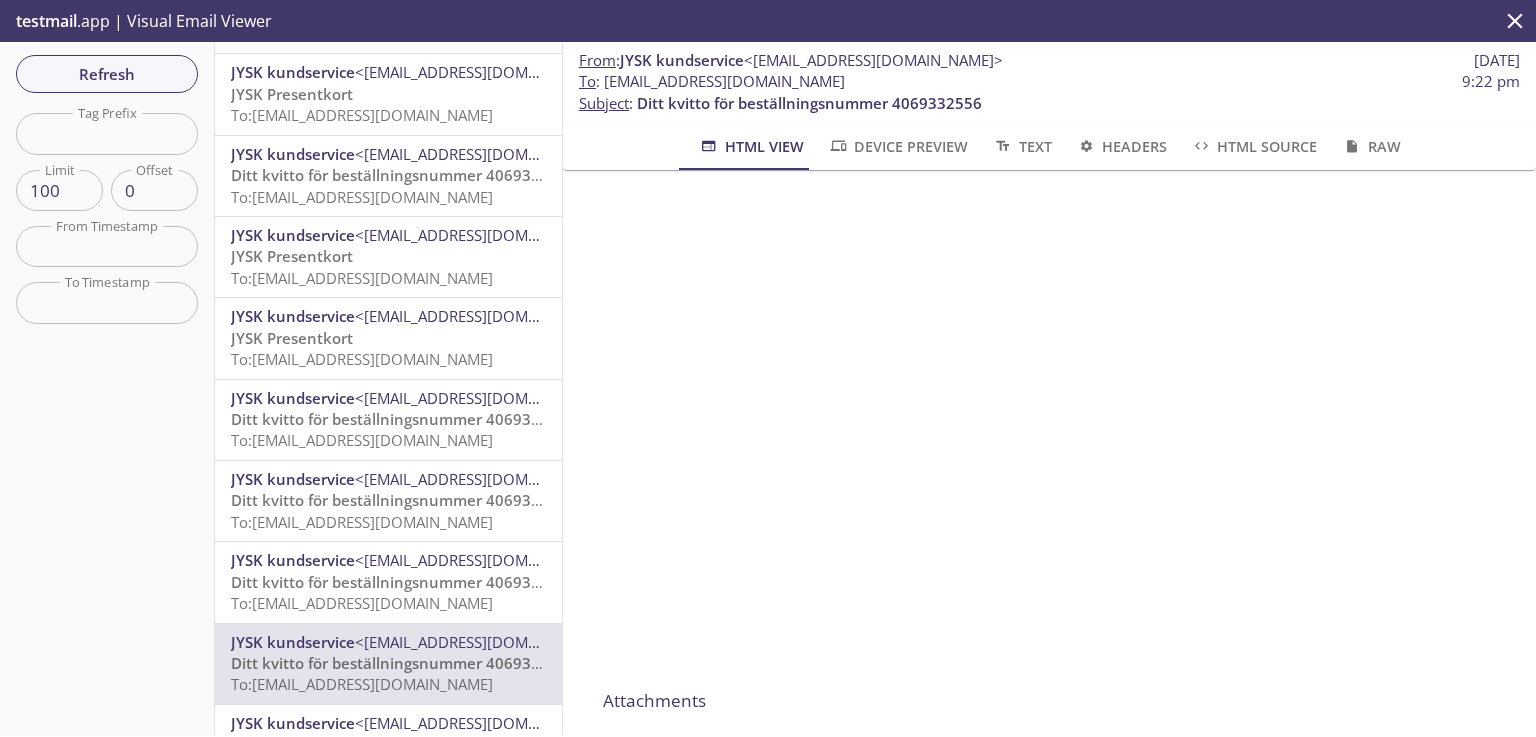 click on "Ditt kvitto för beställningsnummer 4069332586" at bounding box center (403, 582) 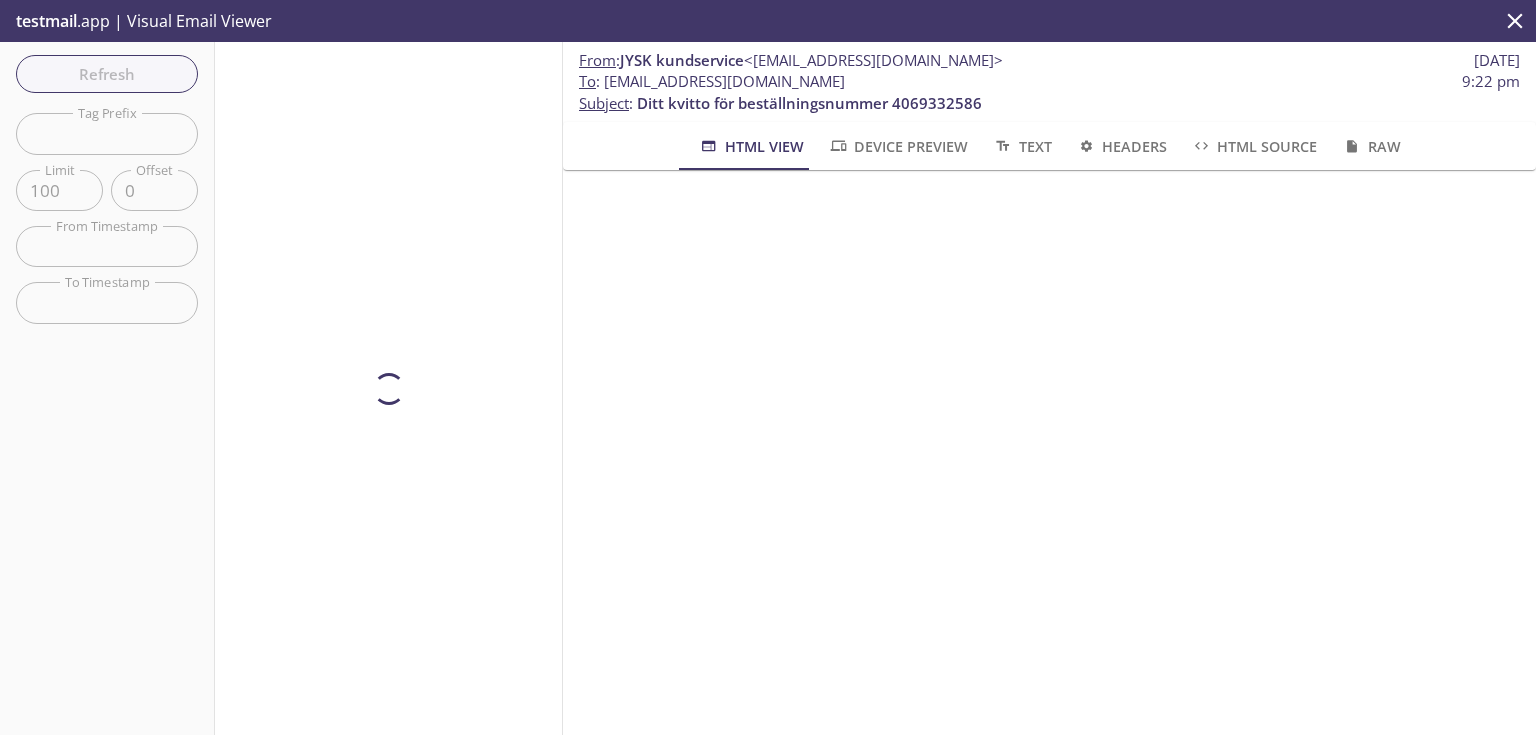 scroll, scrollTop: 0, scrollLeft: 0, axis: both 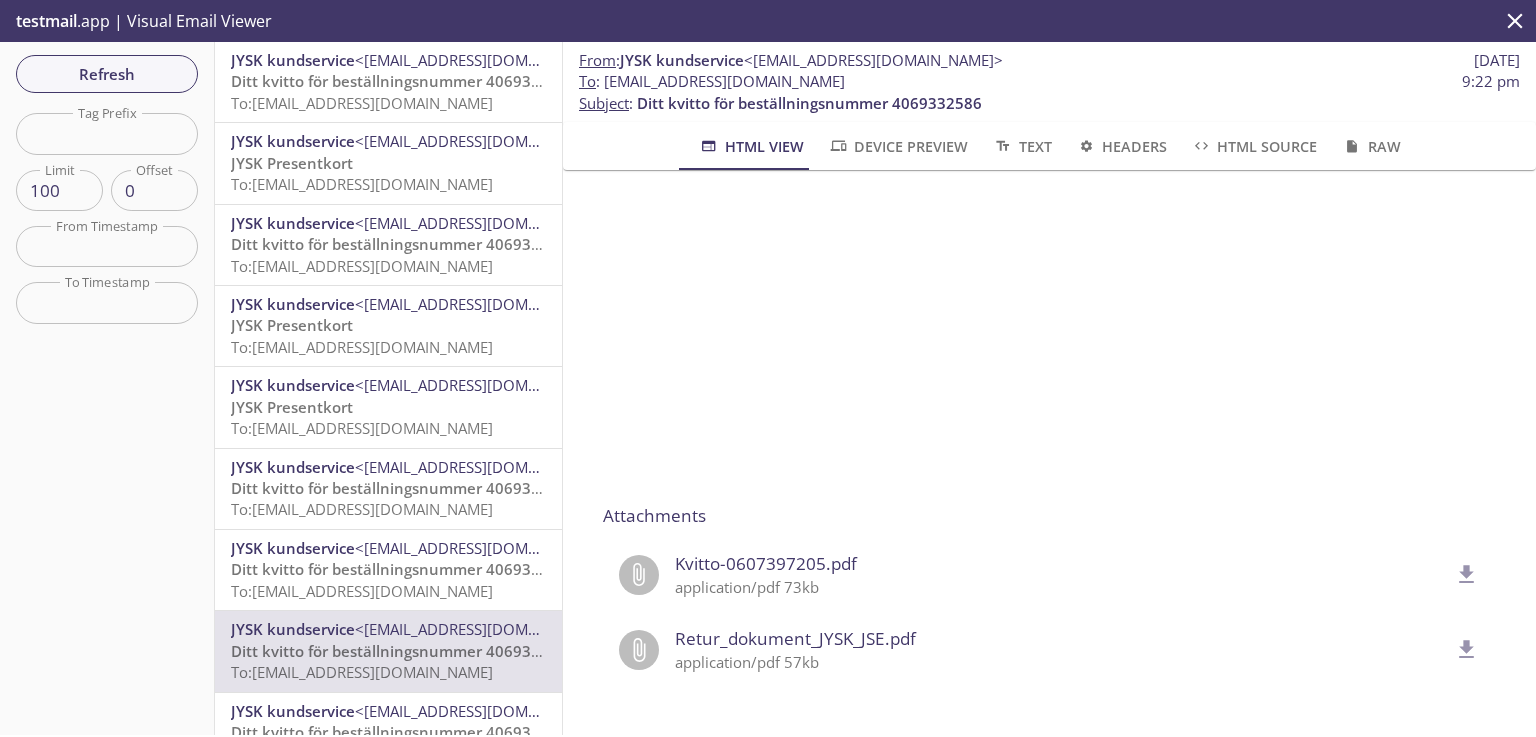 click on "Ditt kvitto för beställningsnummer 4069332616" at bounding box center (403, 569) 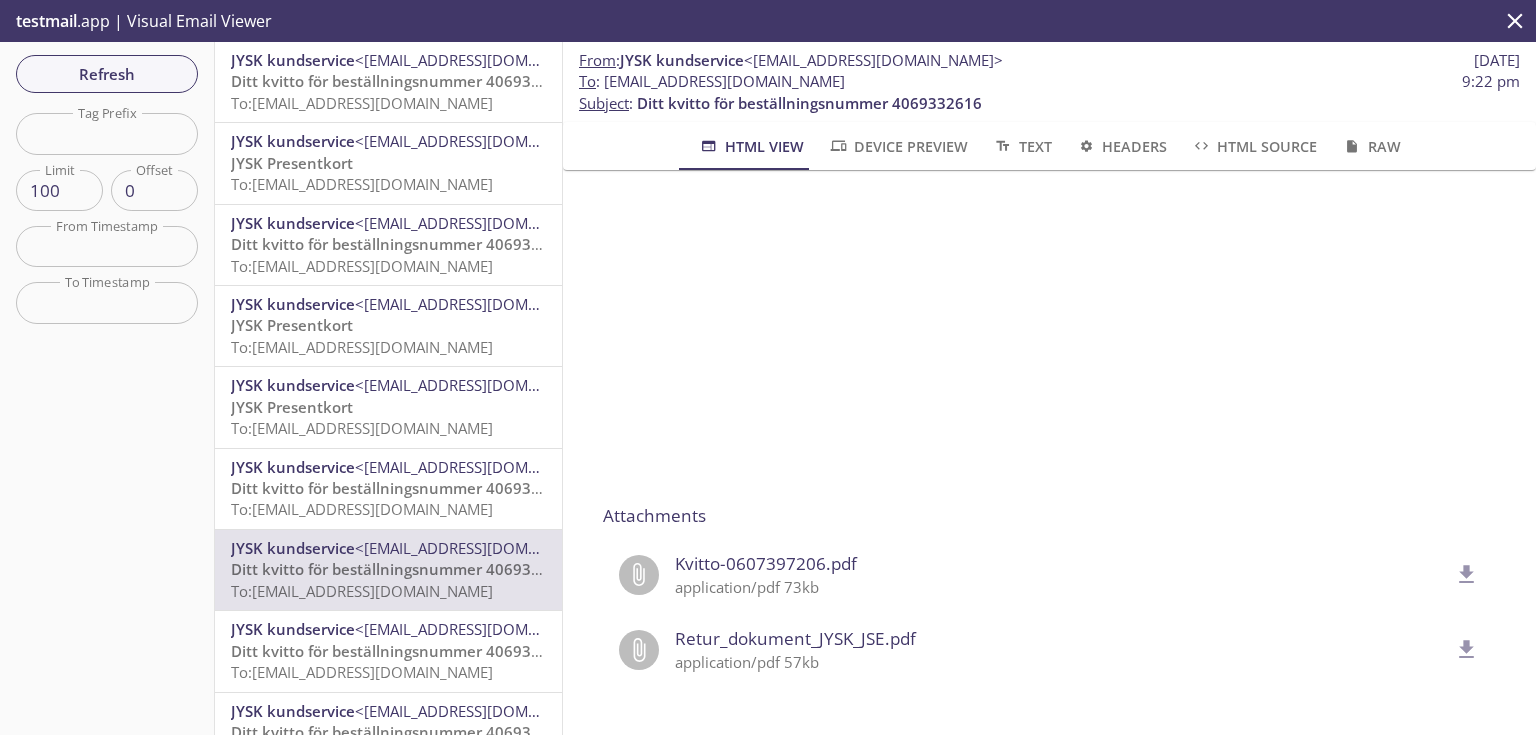 scroll, scrollTop: 781, scrollLeft: 0, axis: vertical 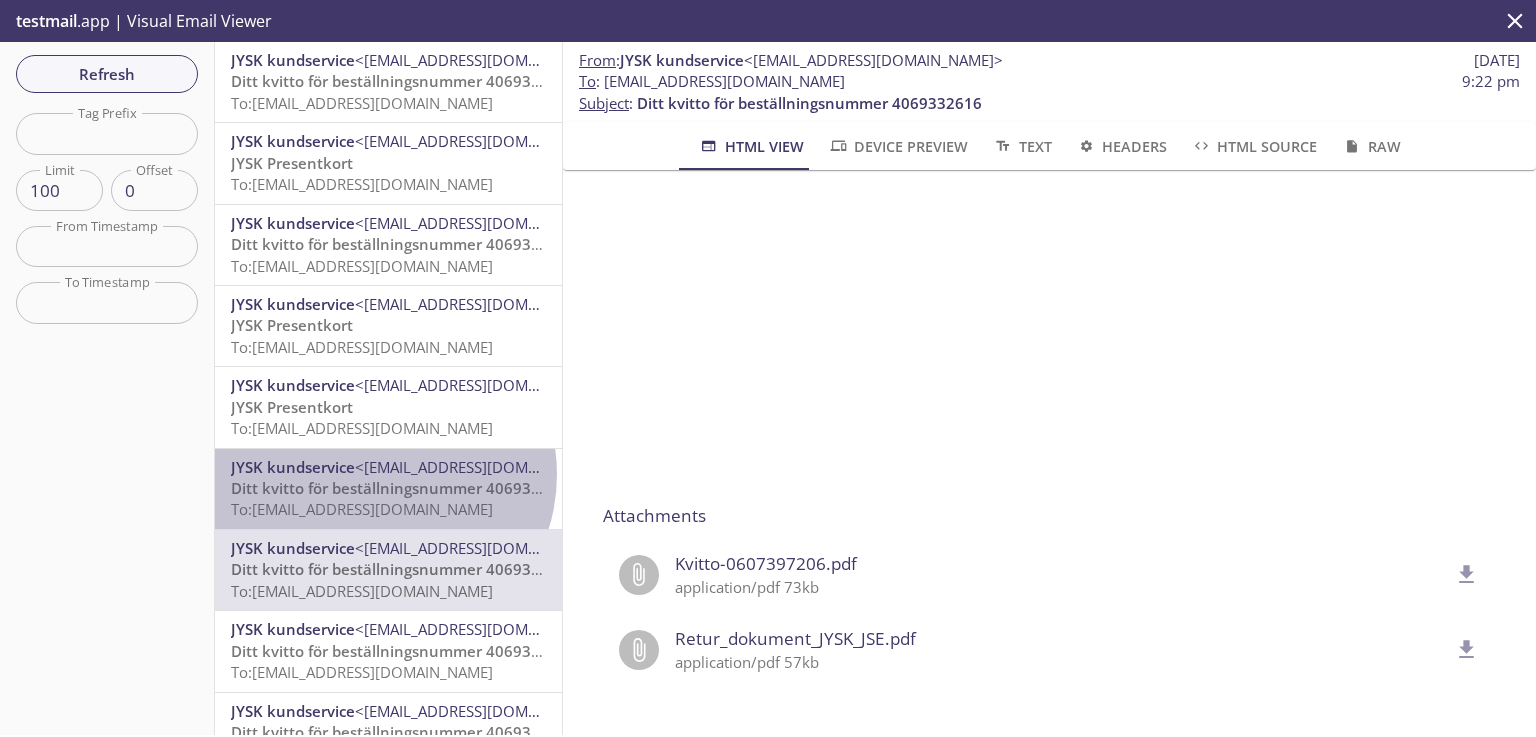 click on "<[EMAIL_ADDRESS][DOMAIN_NAME]>" at bounding box center (484, 467) 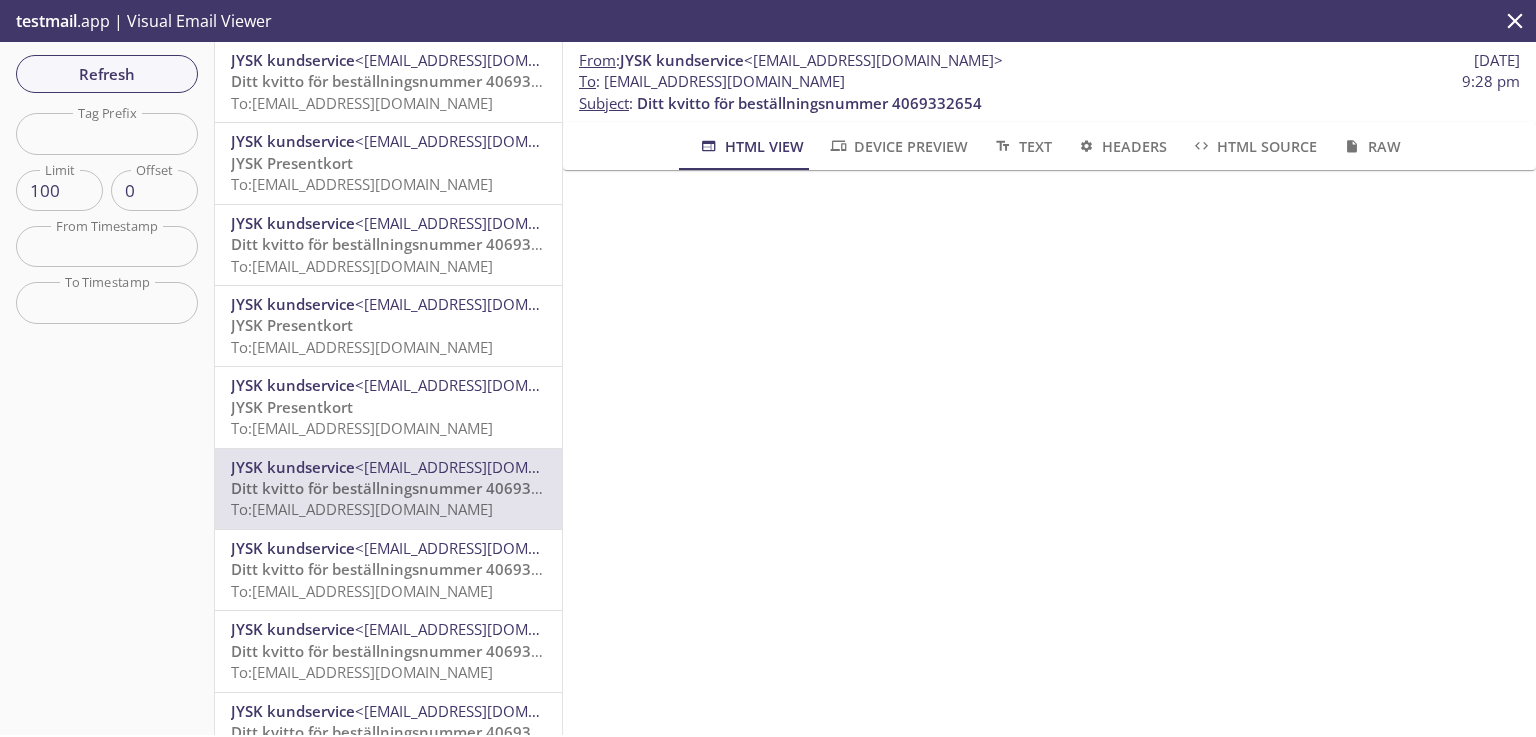 scroll, scrollTop: 788, scrollLeft: 0, axis: vertical 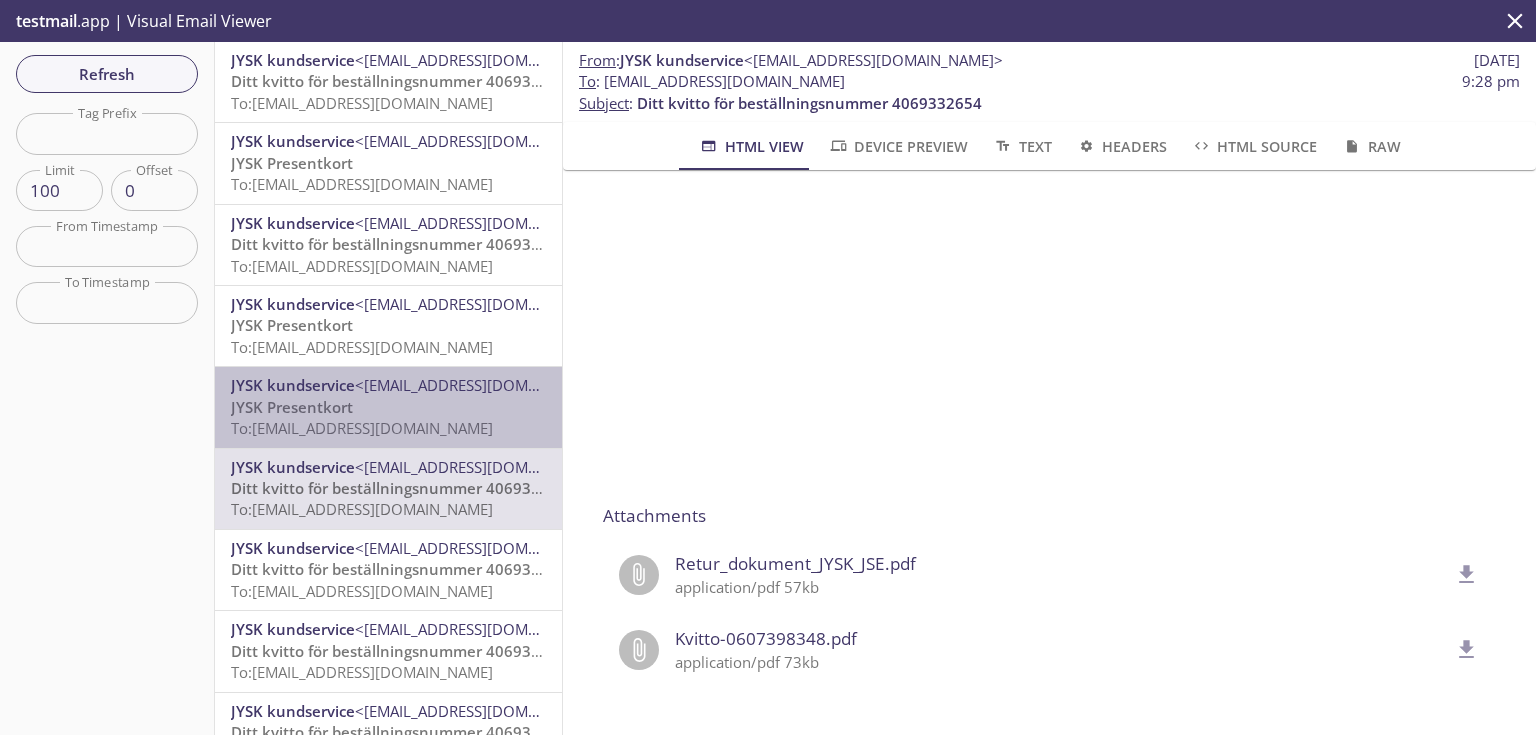 click on "JYSK Presentkort To:  [EMAIL_ADDRESS][DOMAIN_NAME]" at bounding box center [388, 418] 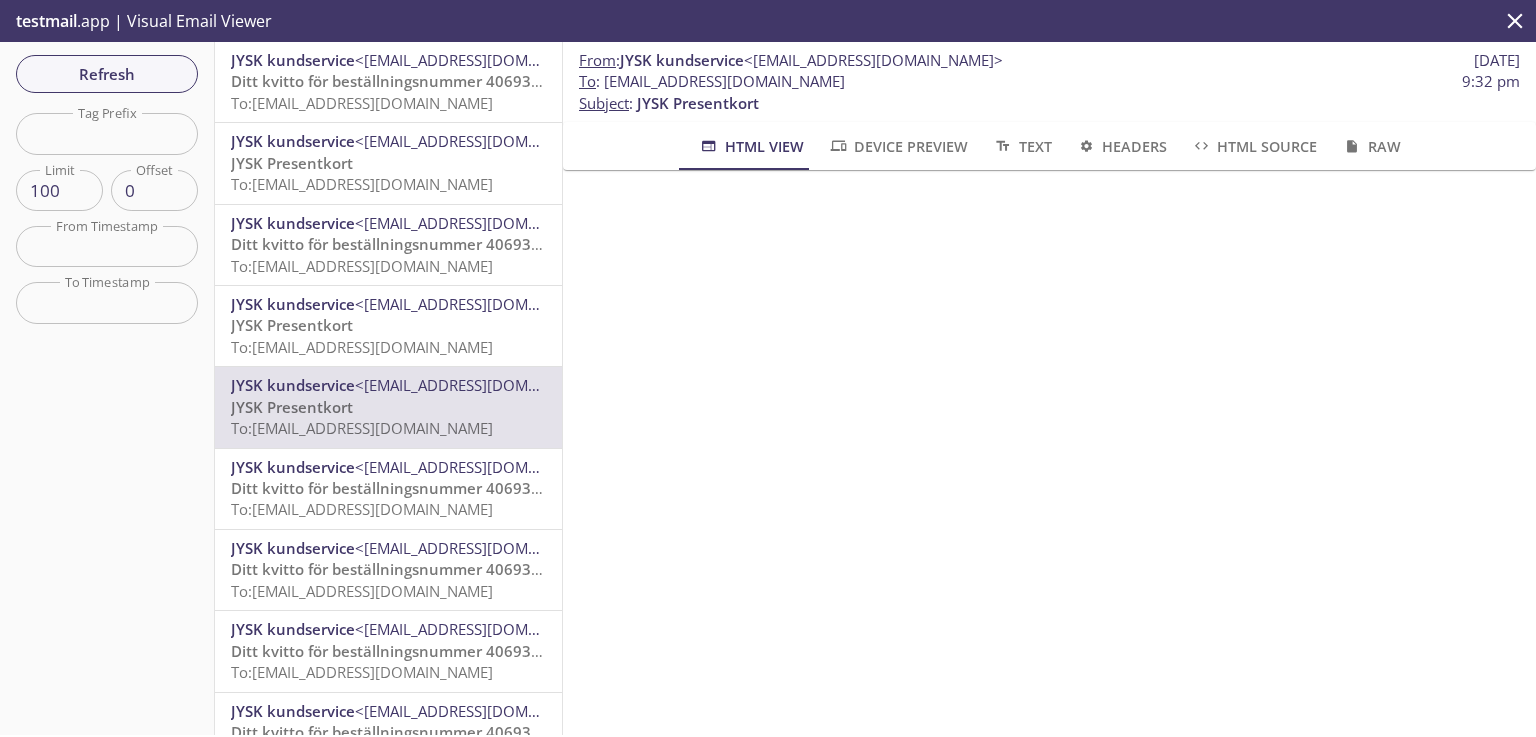 scroll, scrollTop: 300, scrollLeft: 0, axis: vertical 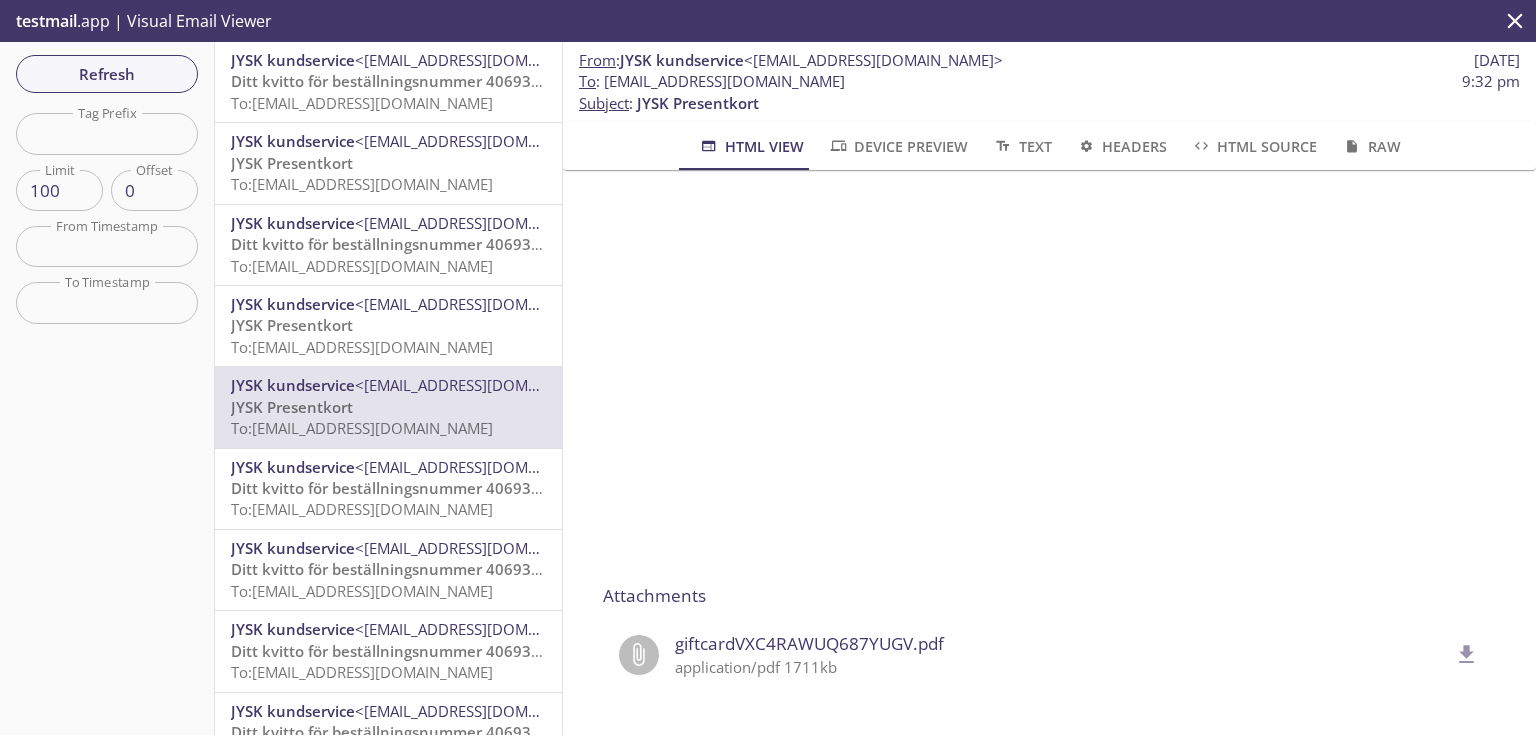 click 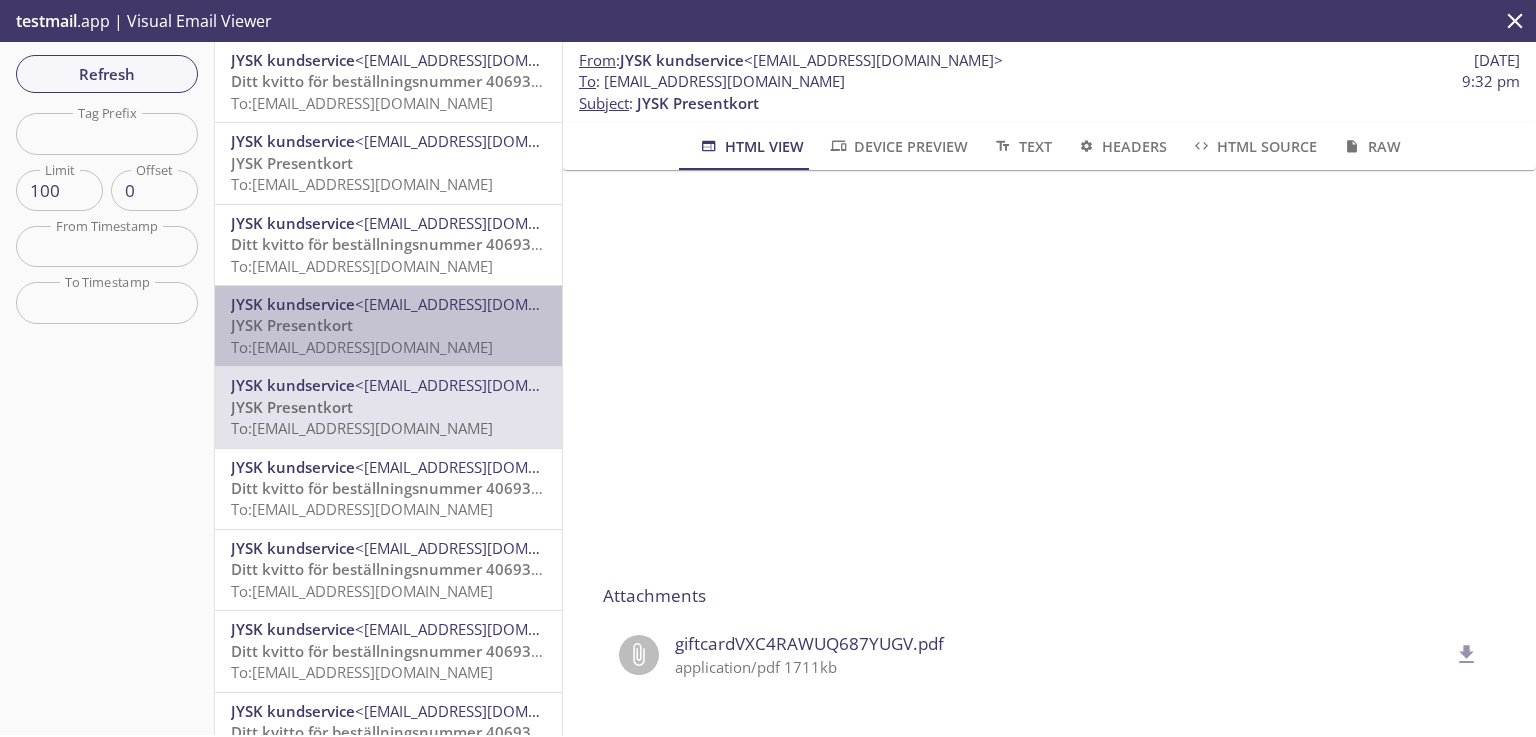 click on "JYSK Presentkort To:  [EMAIL_ADDRESS][DOMAIN_NAME]" at bounding box center [388, 336] 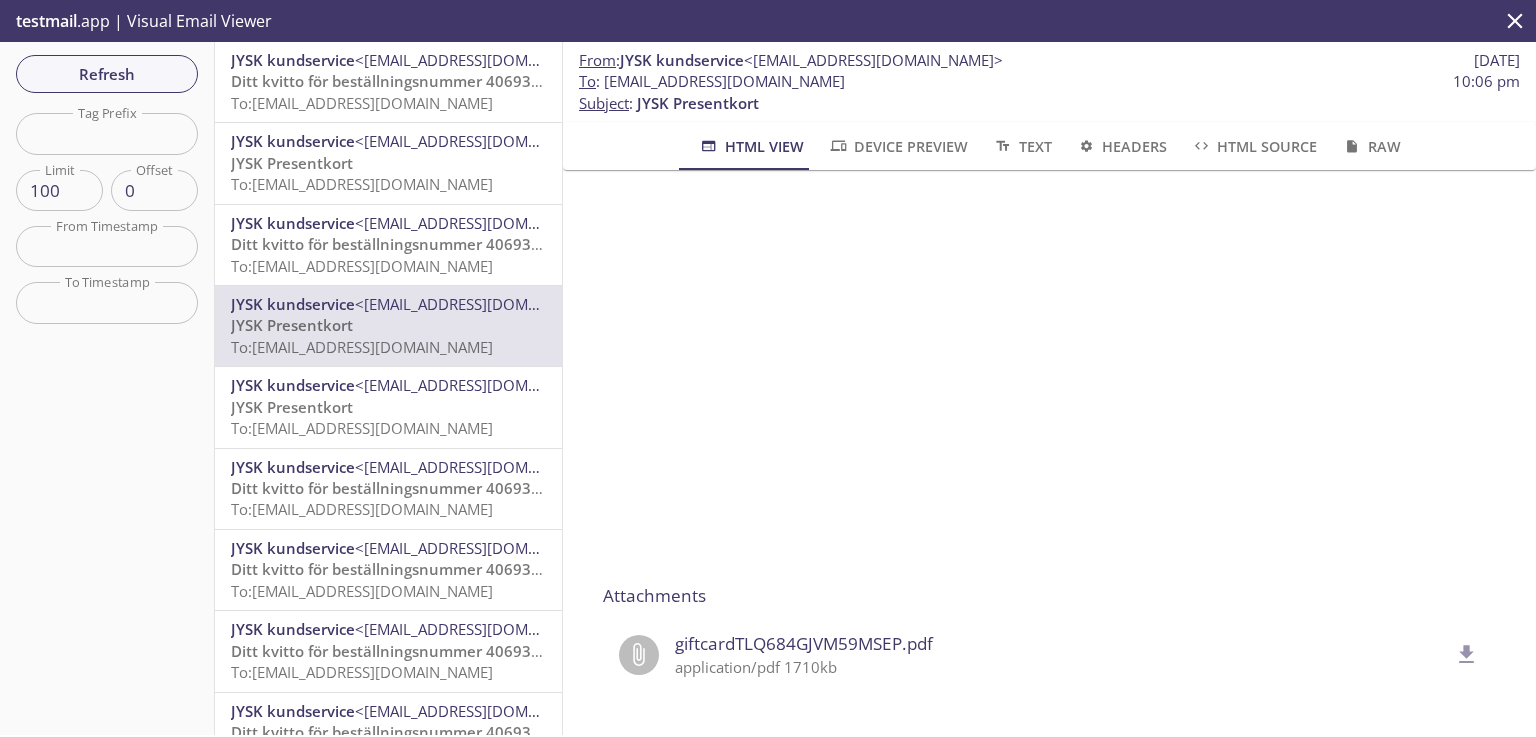 click on "JYSK Presentkort To:  [EMAIL_ADDRESS][DOMAIN_NAME]" at bounding box center (388, 336) 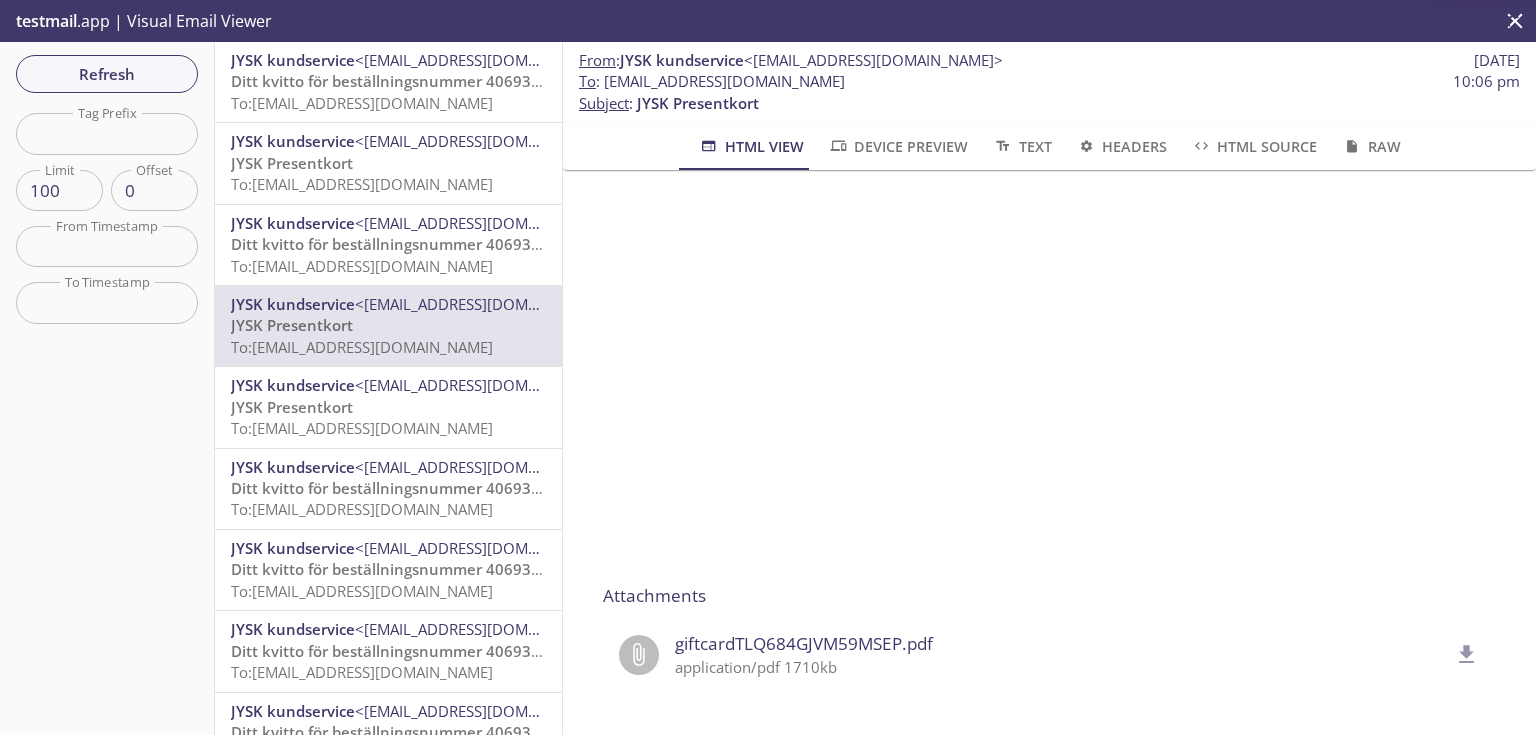 scroll, scrollTop: 320, scrollLeft: 0, axis: vertical 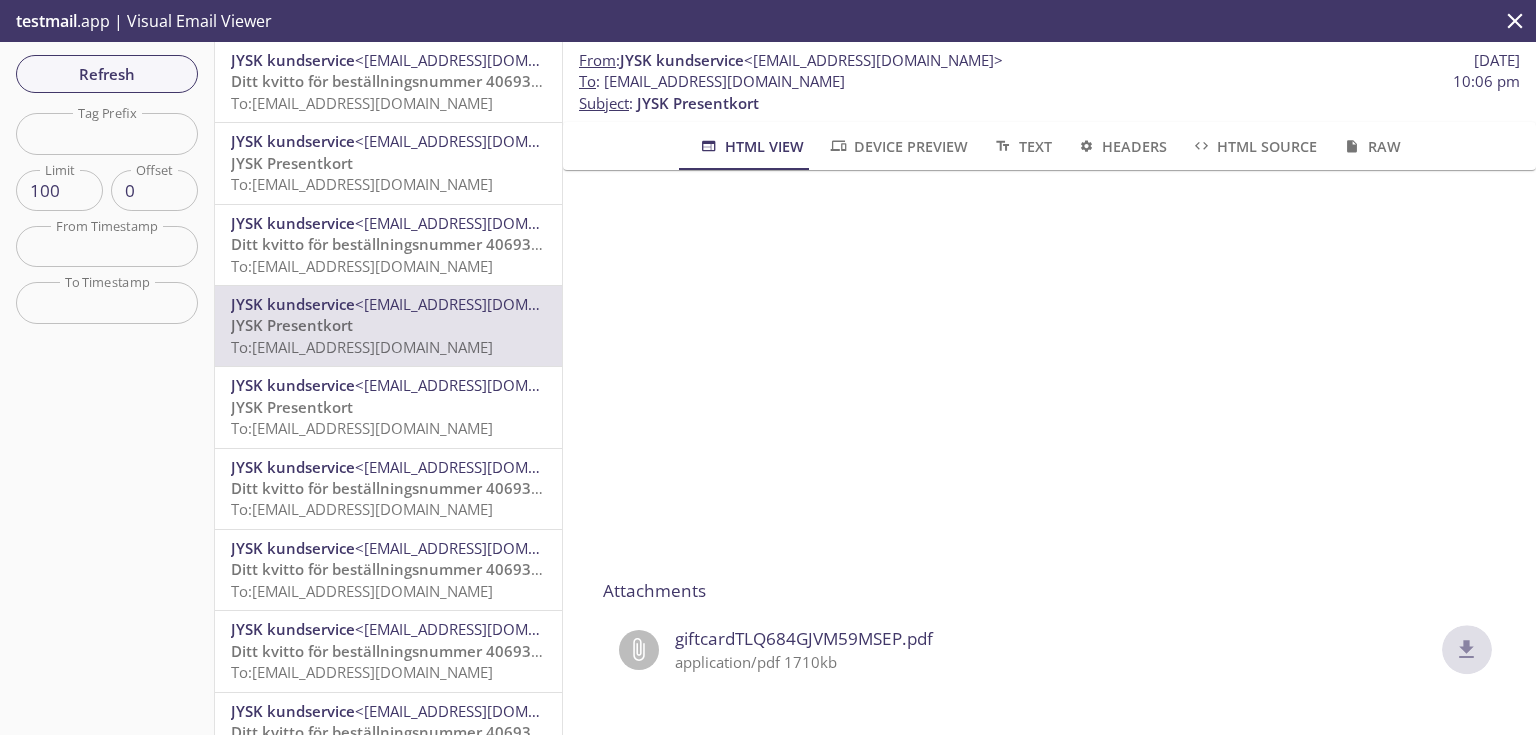 click 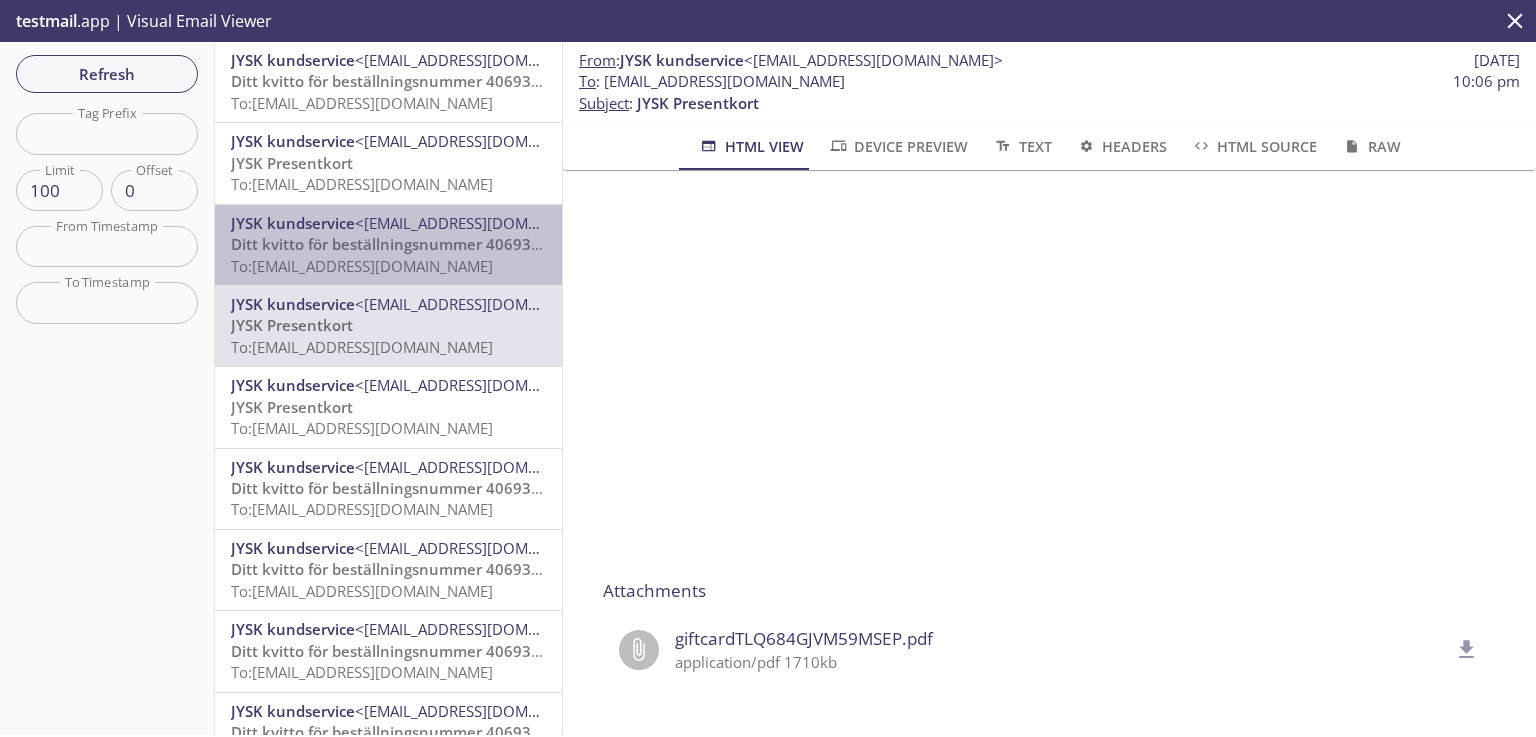 click on "Ditt kvitto för beställningsnummer 4069333358" at bounding box center [403, 244] 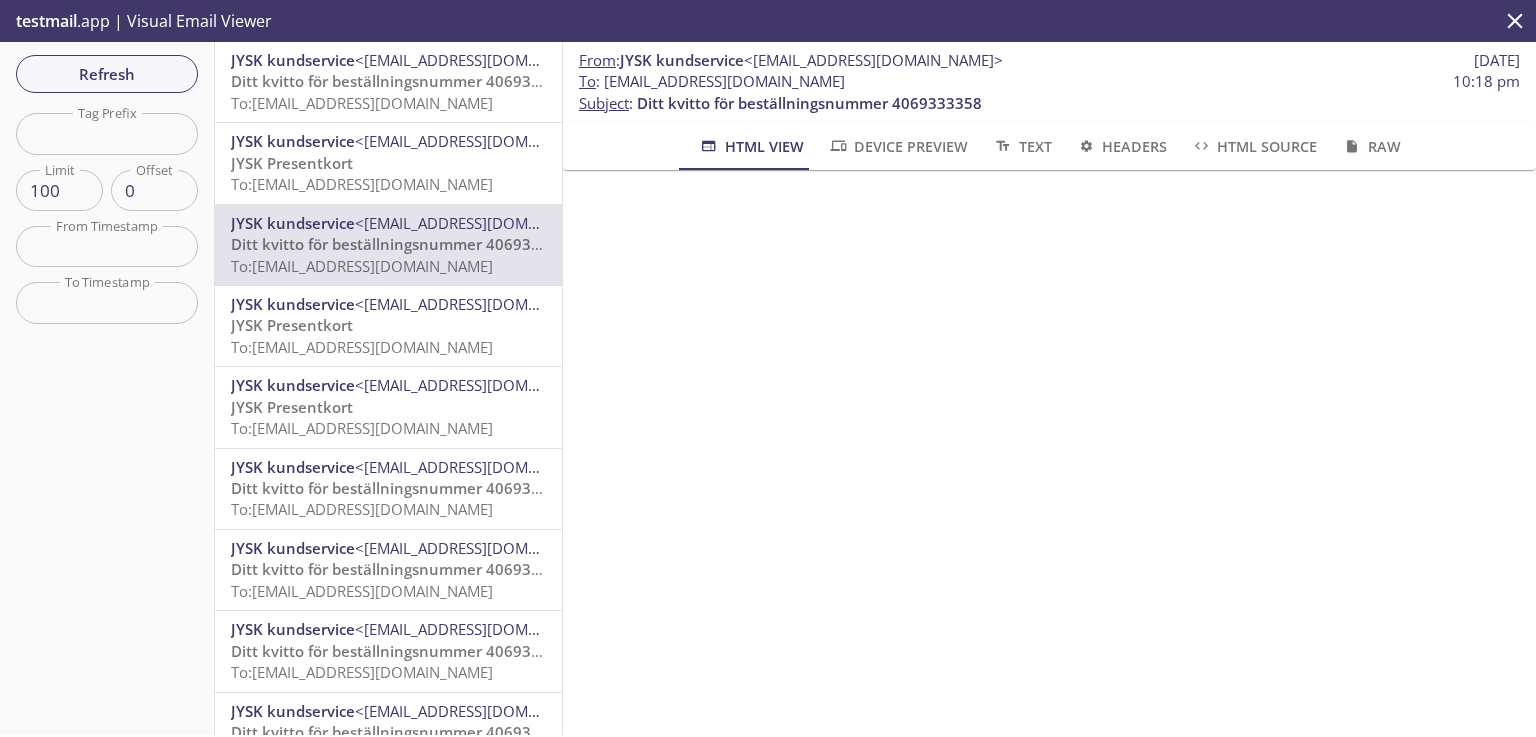 scroll, scrollTop: 733, scrollLeft: 0, axis: vertical 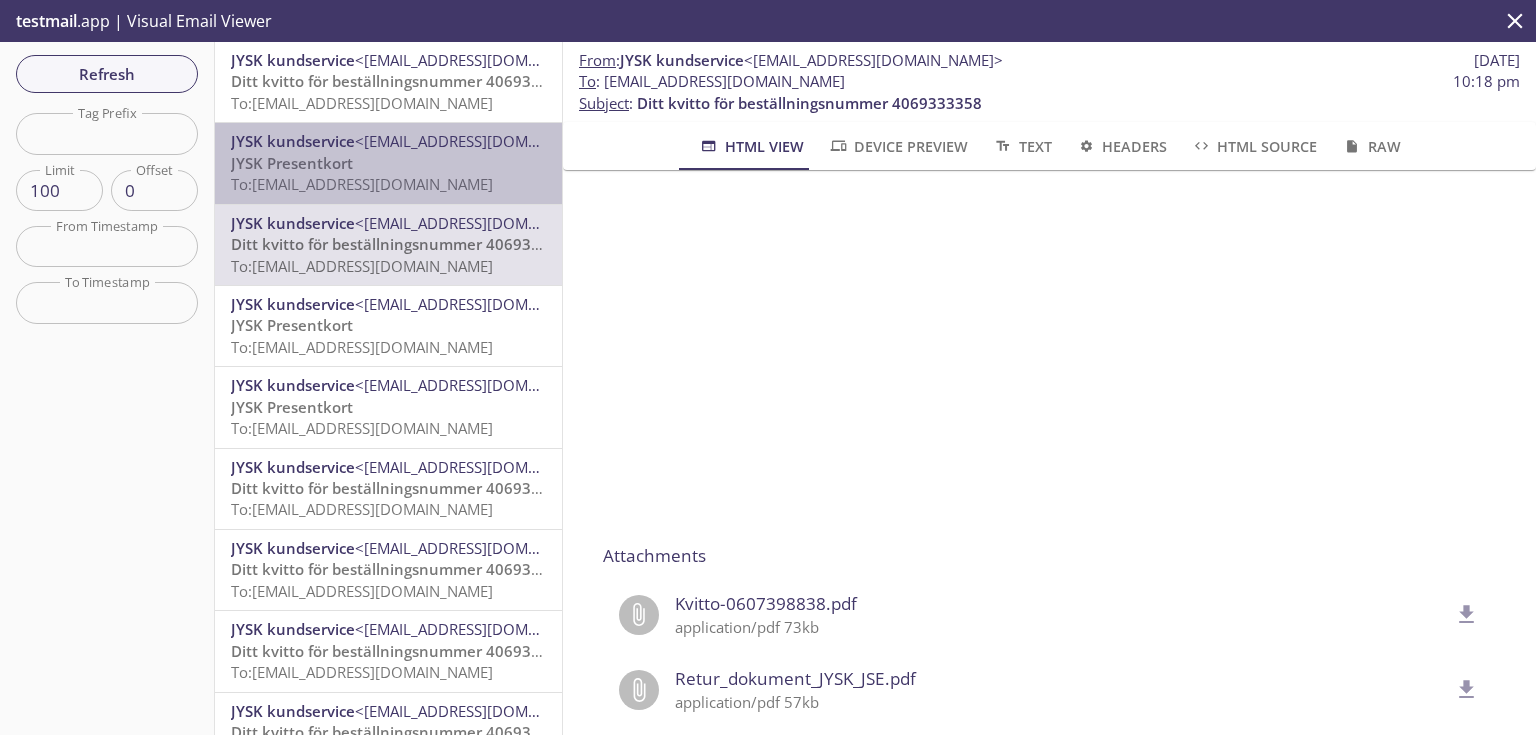 click on "JYSK Presentkort To:  [EMAIL_ADDRESS][DOMAIN_NAME]" at bounding box center (388, 174) 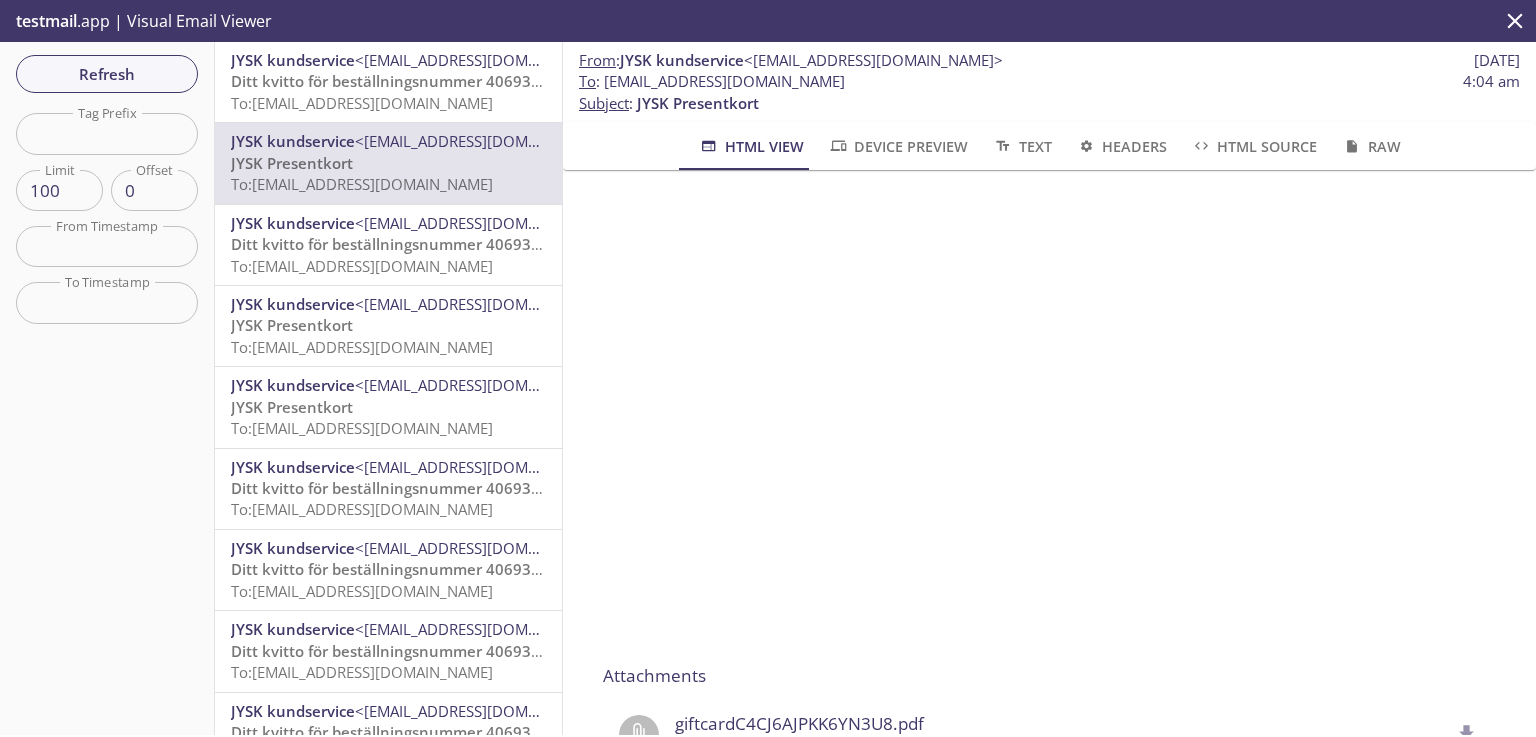 scroll, scrollTop: 320, scrollLeft: 0, axis: vertical 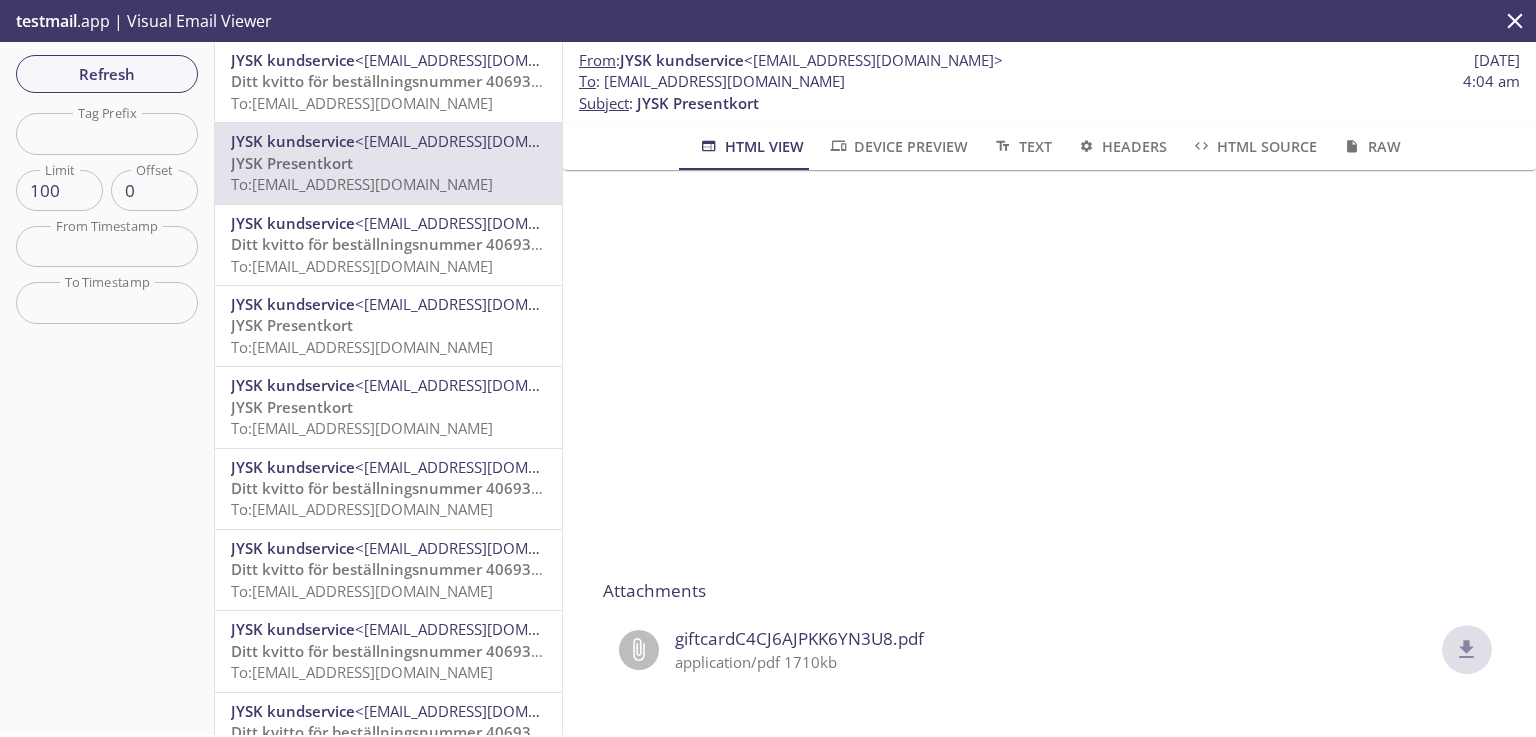 click 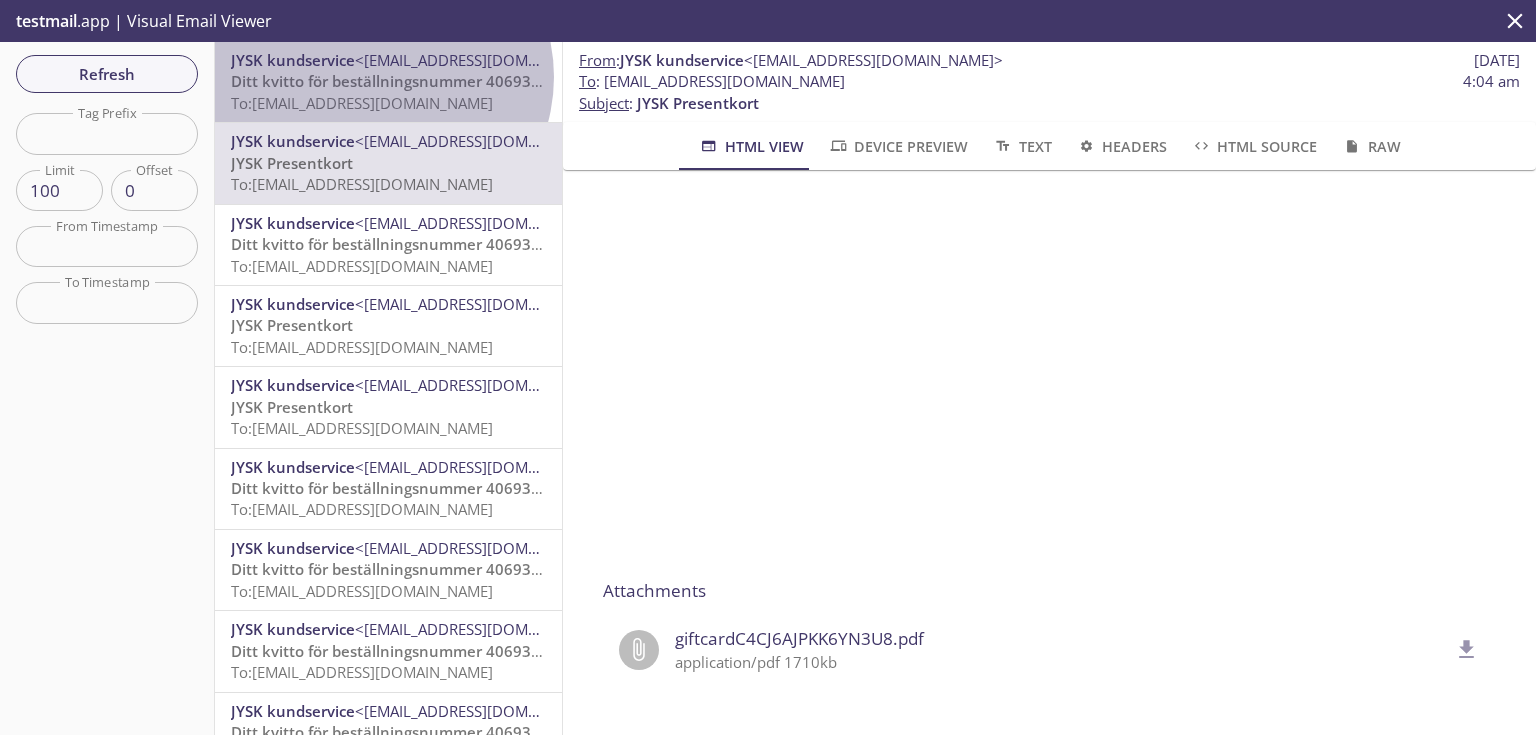 click on "Ditt kvitto för beställningsnummer 4069354016" at bounding box center (403, 81) 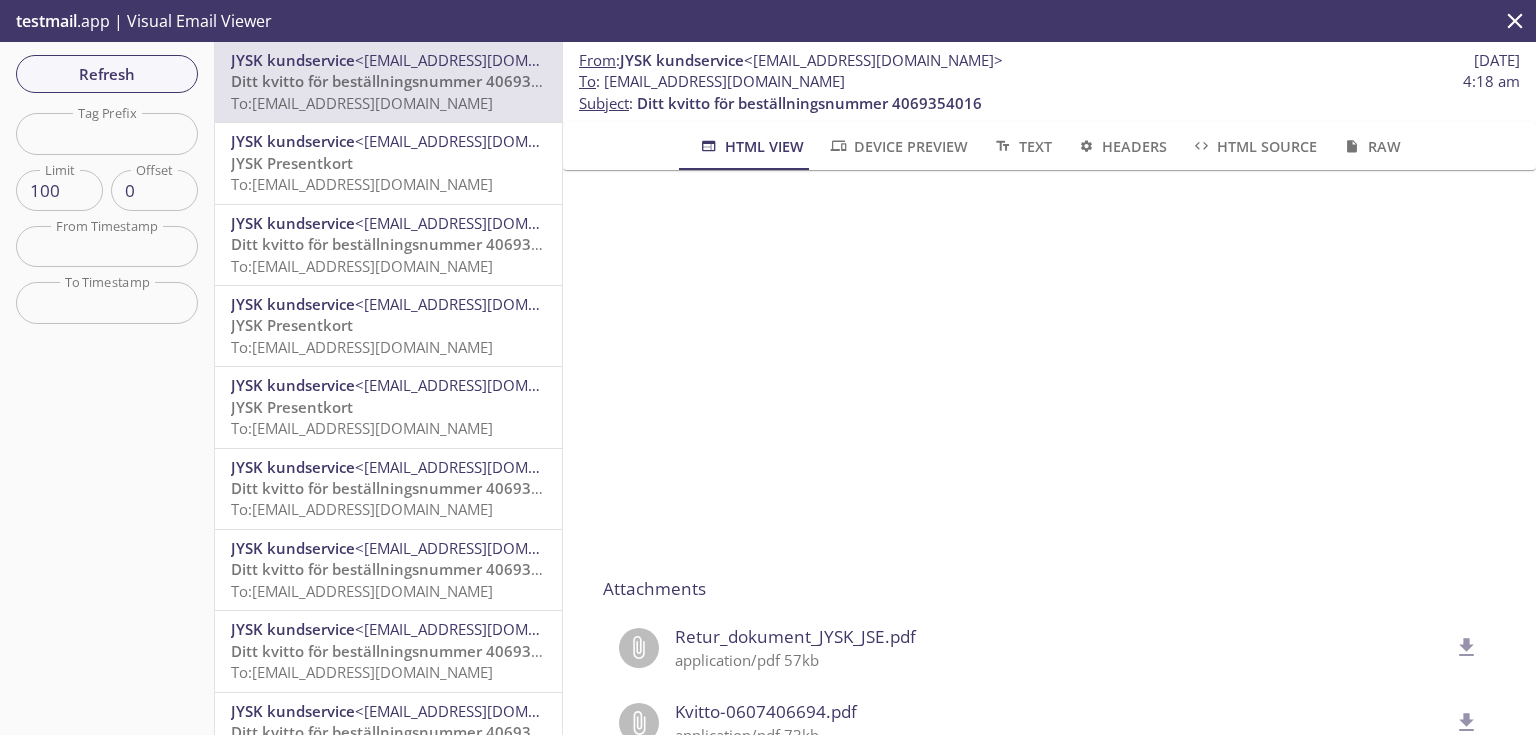 scroll, scrollTop: 788, scrollLeft: 0, axis: vertical 